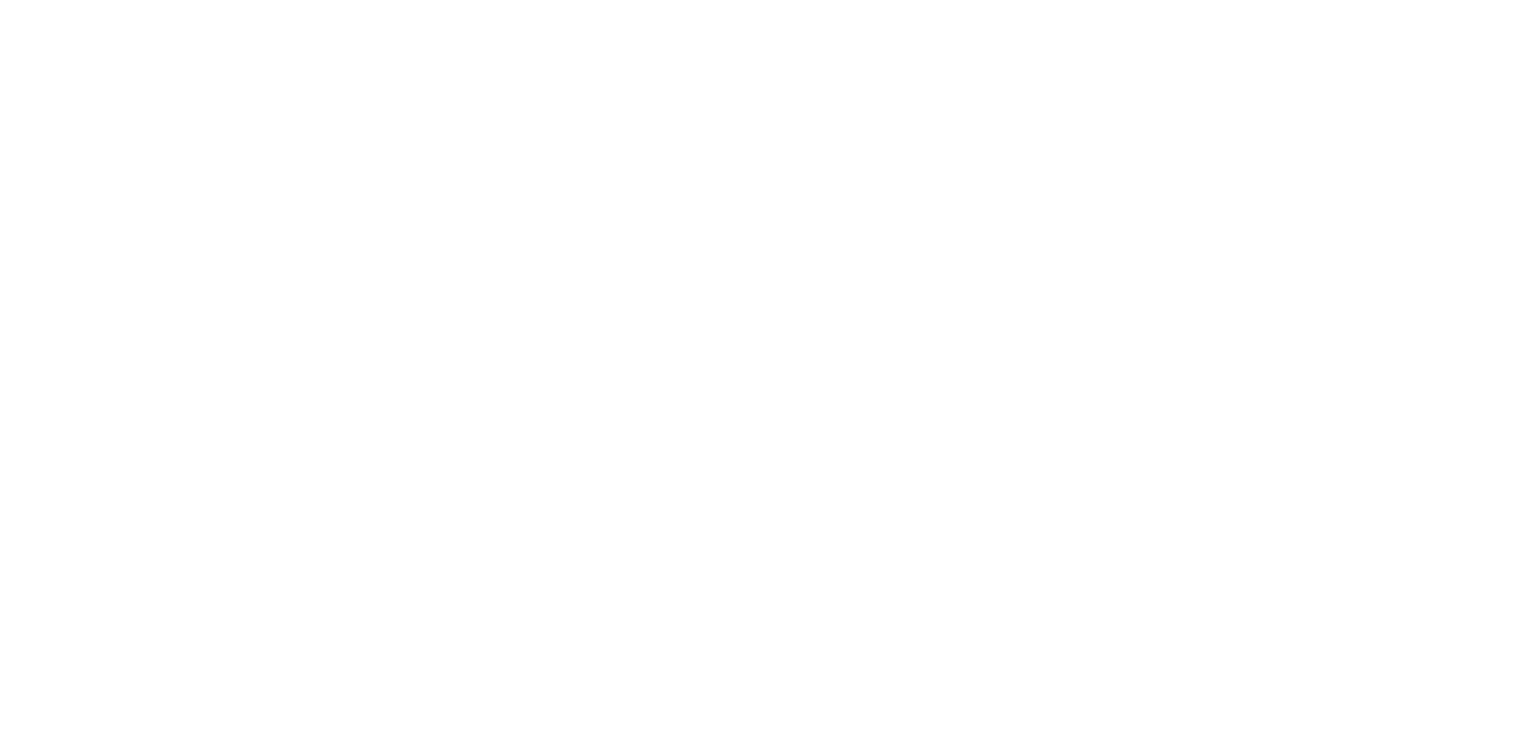 scroll, scrollTop: 0, scrollLeft: 0, axis: both 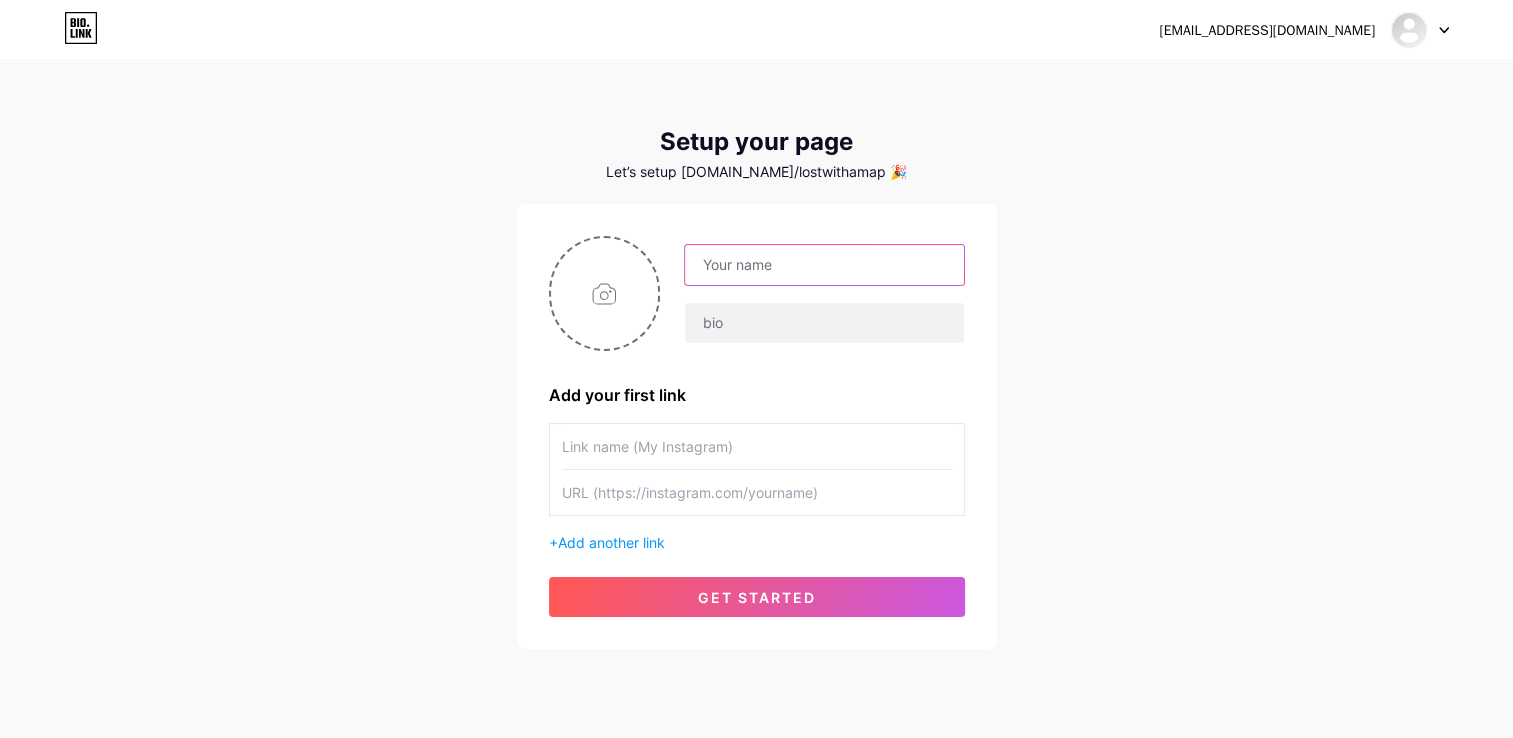 click at bounding box center (824, 265) 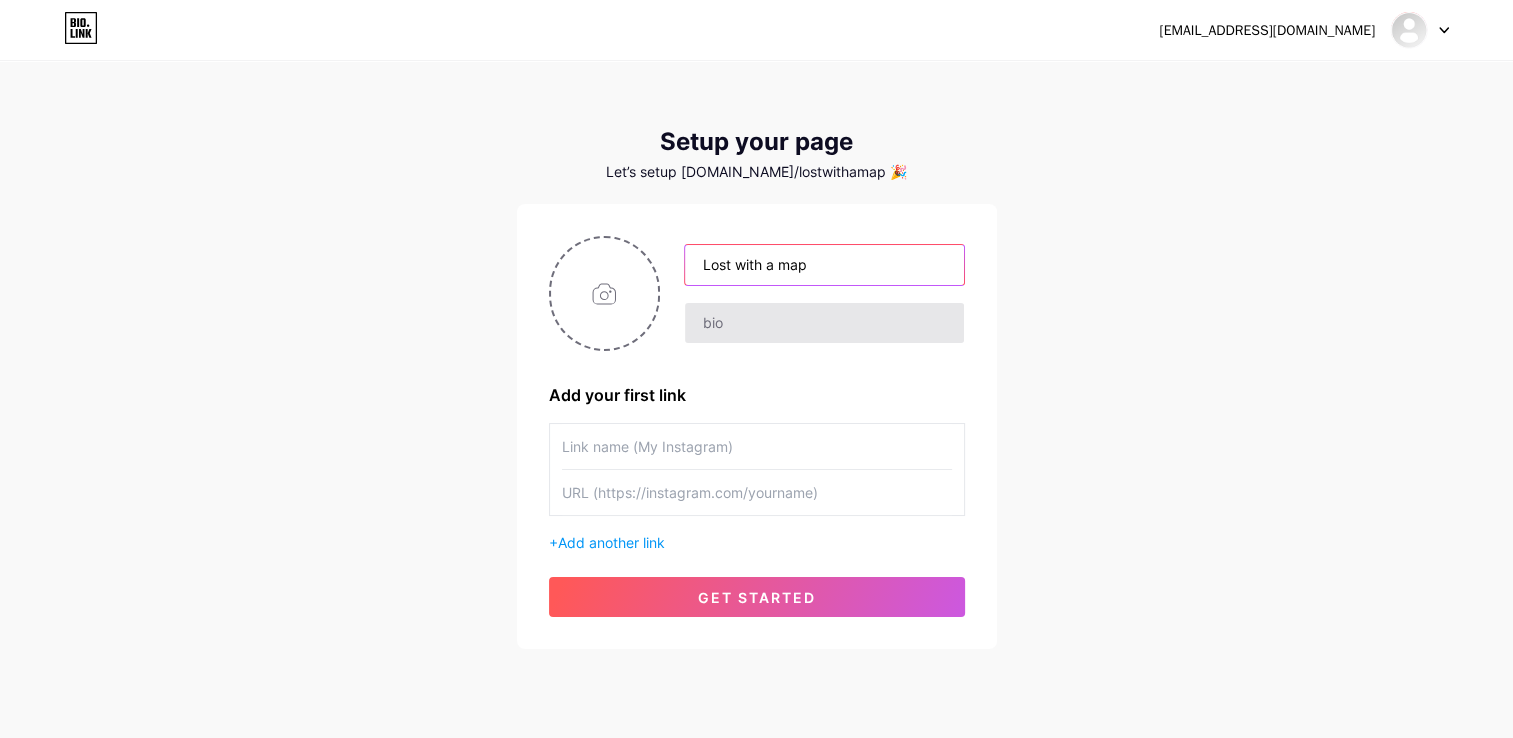 type on "Lost with a map" 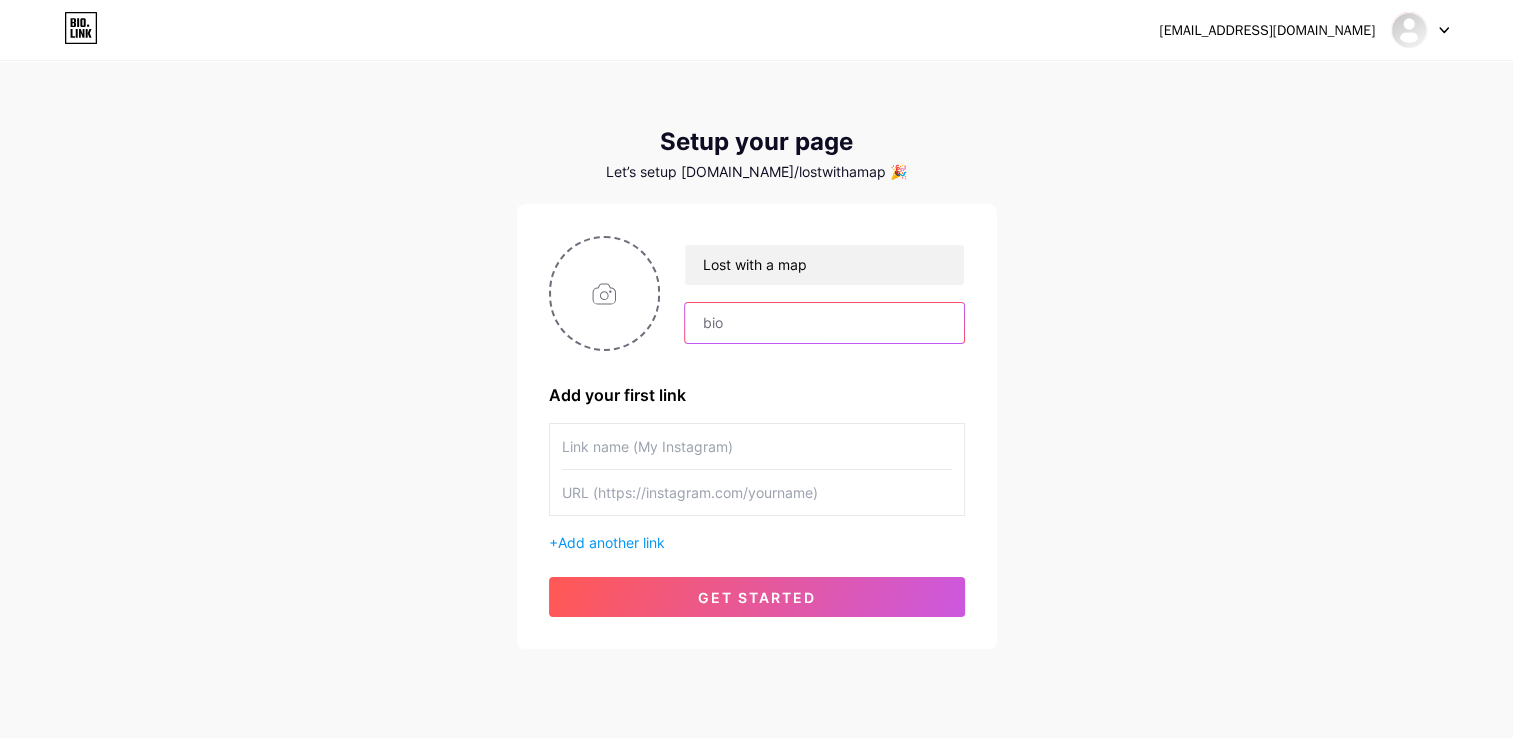 click at bounding box center (824, 323) 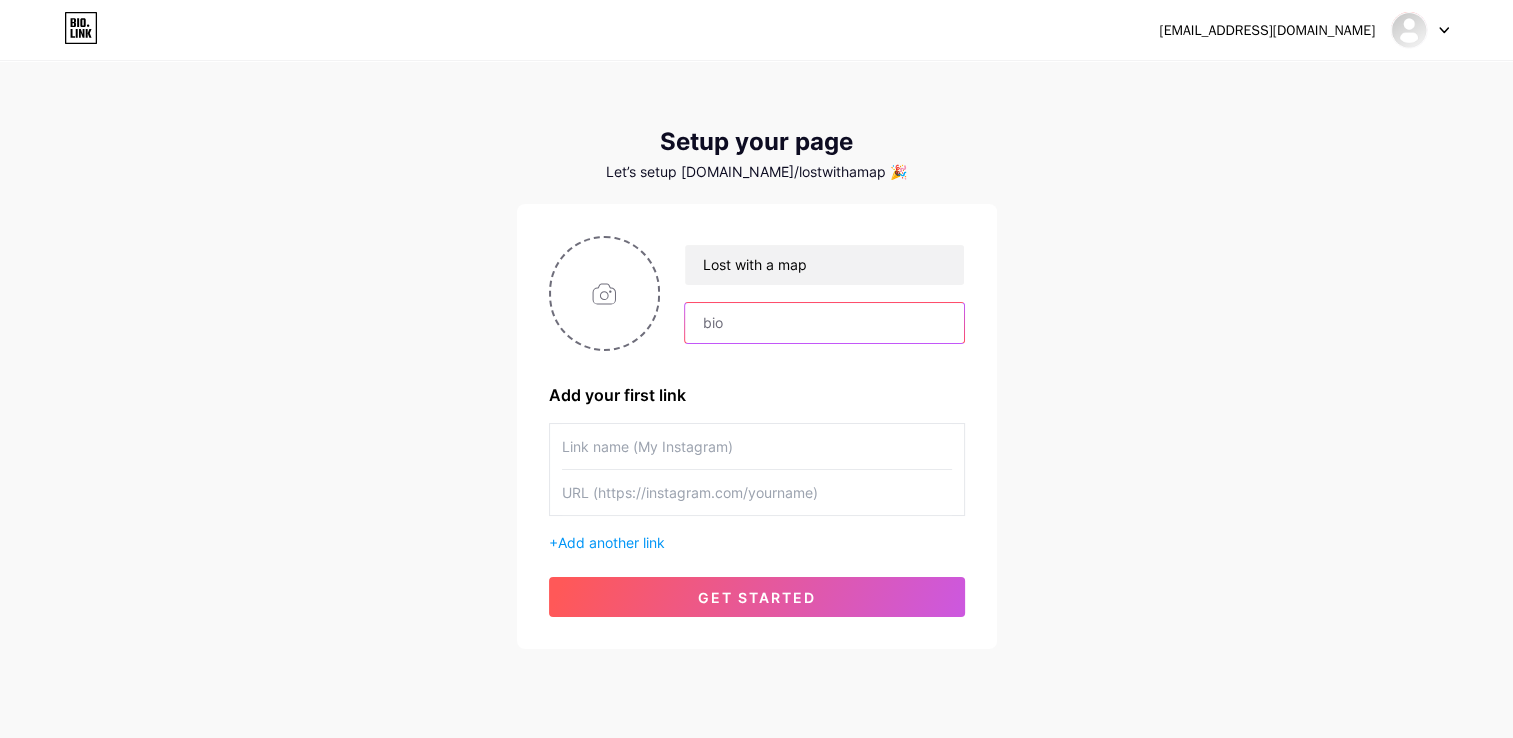 type on "Dreaming of exploring the world without leaving the safety of your home? This board is your gateway to wanderlust, travel goals, and endless travel inspo. Discover breathtaking travel photography, inspiring quotes, and blogs that capture the essence of trips around the world. Immerse yourself in the ultimate travel life and soak in the travel vibes that will fuel your next adventure, wherever it may take you." 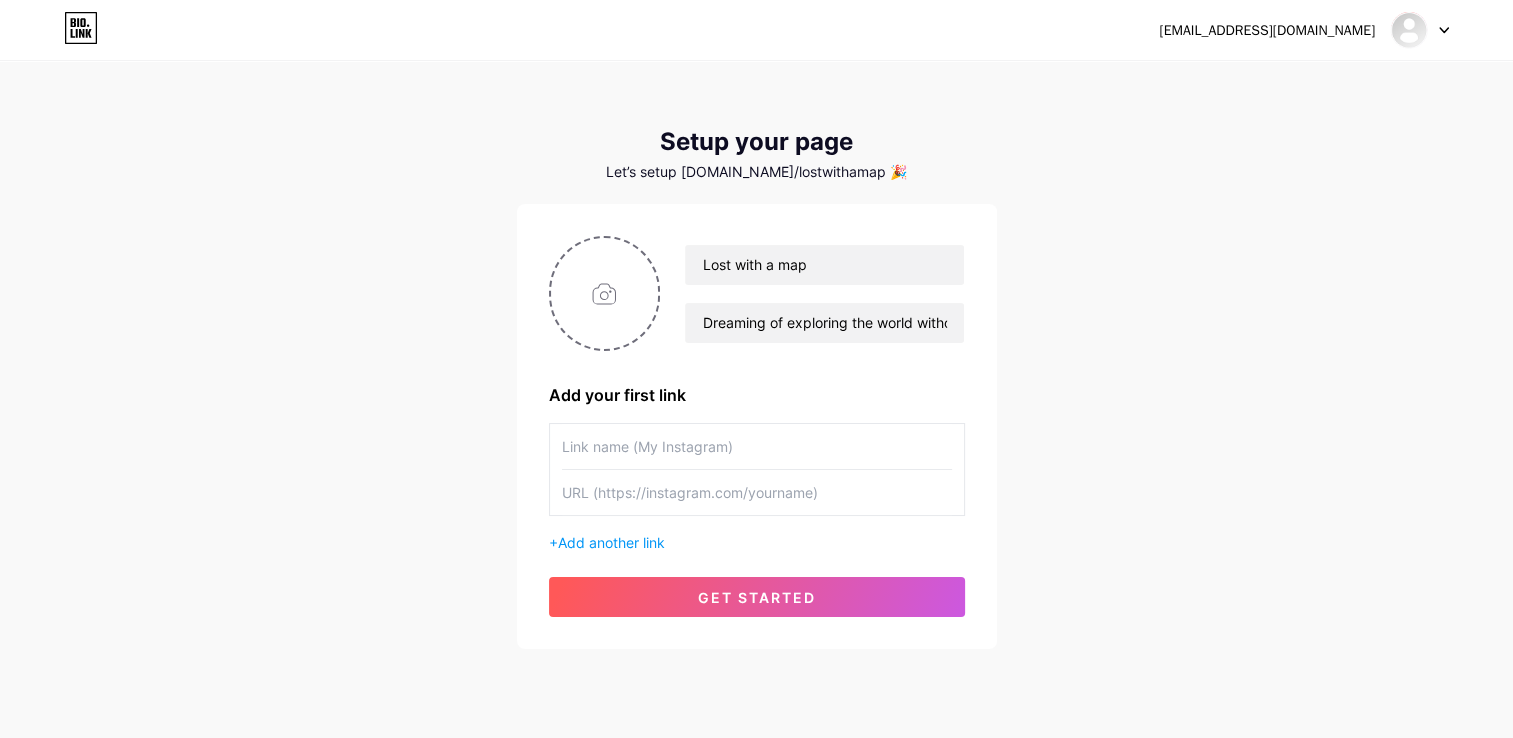 click at bounding box center (757, 446) 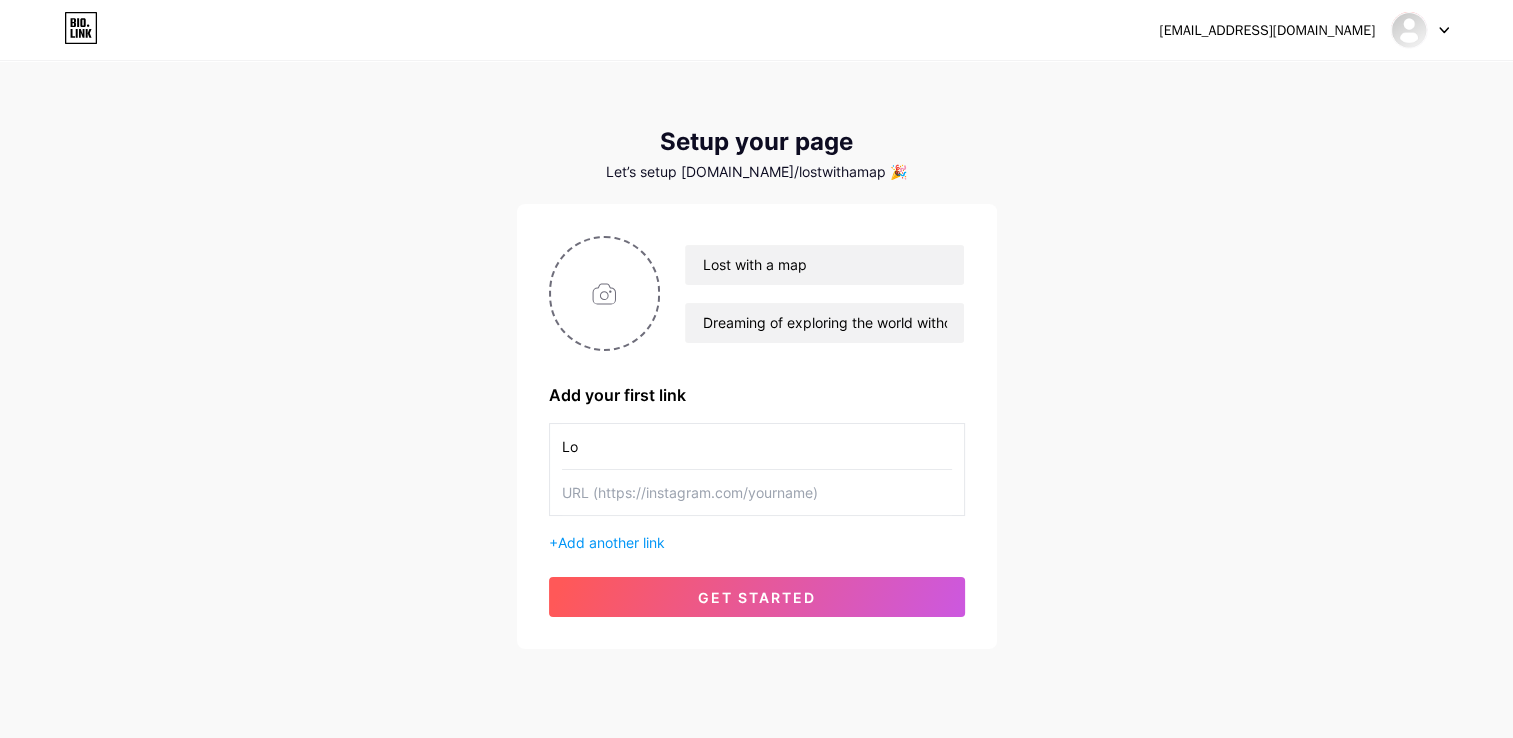 type on "L" 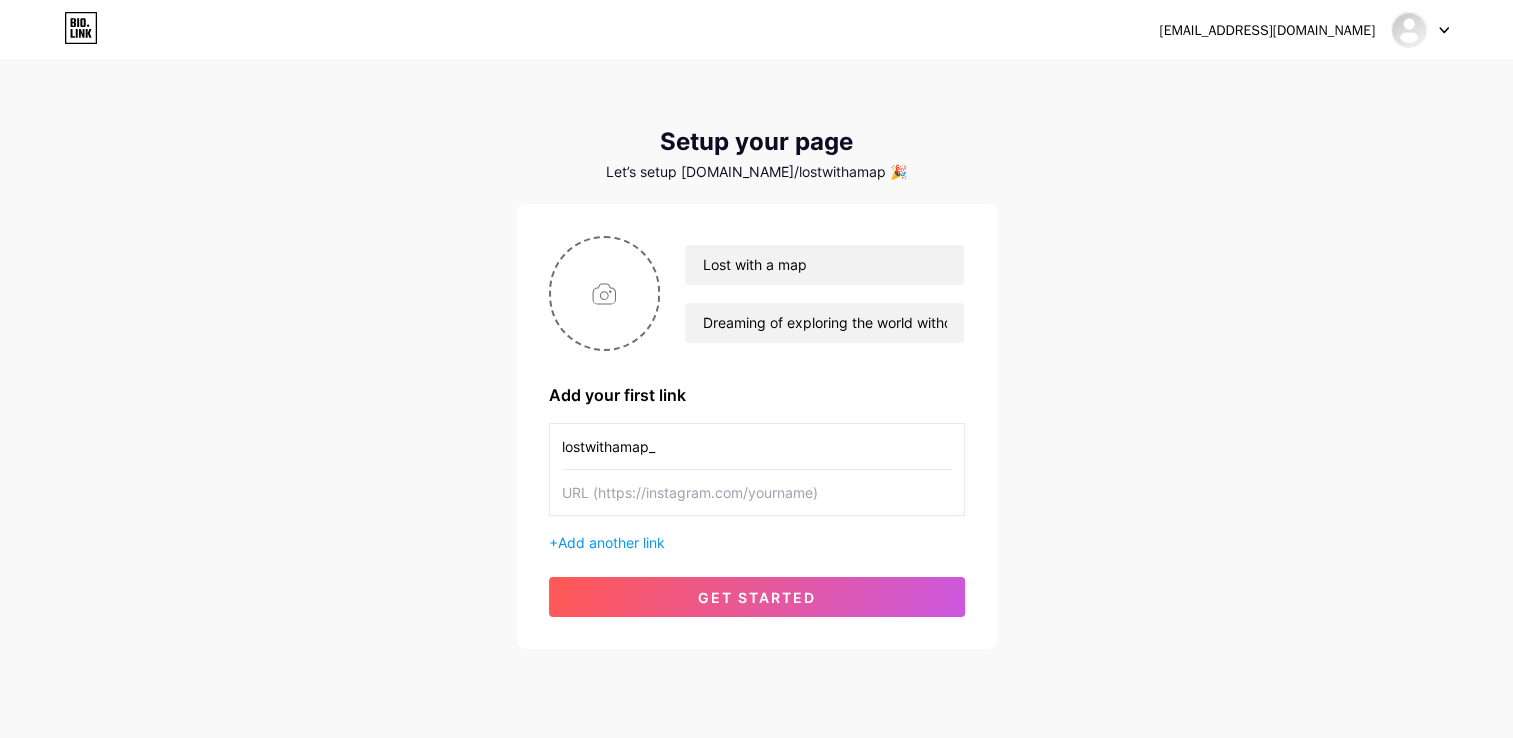 type on "lostwithamap_" 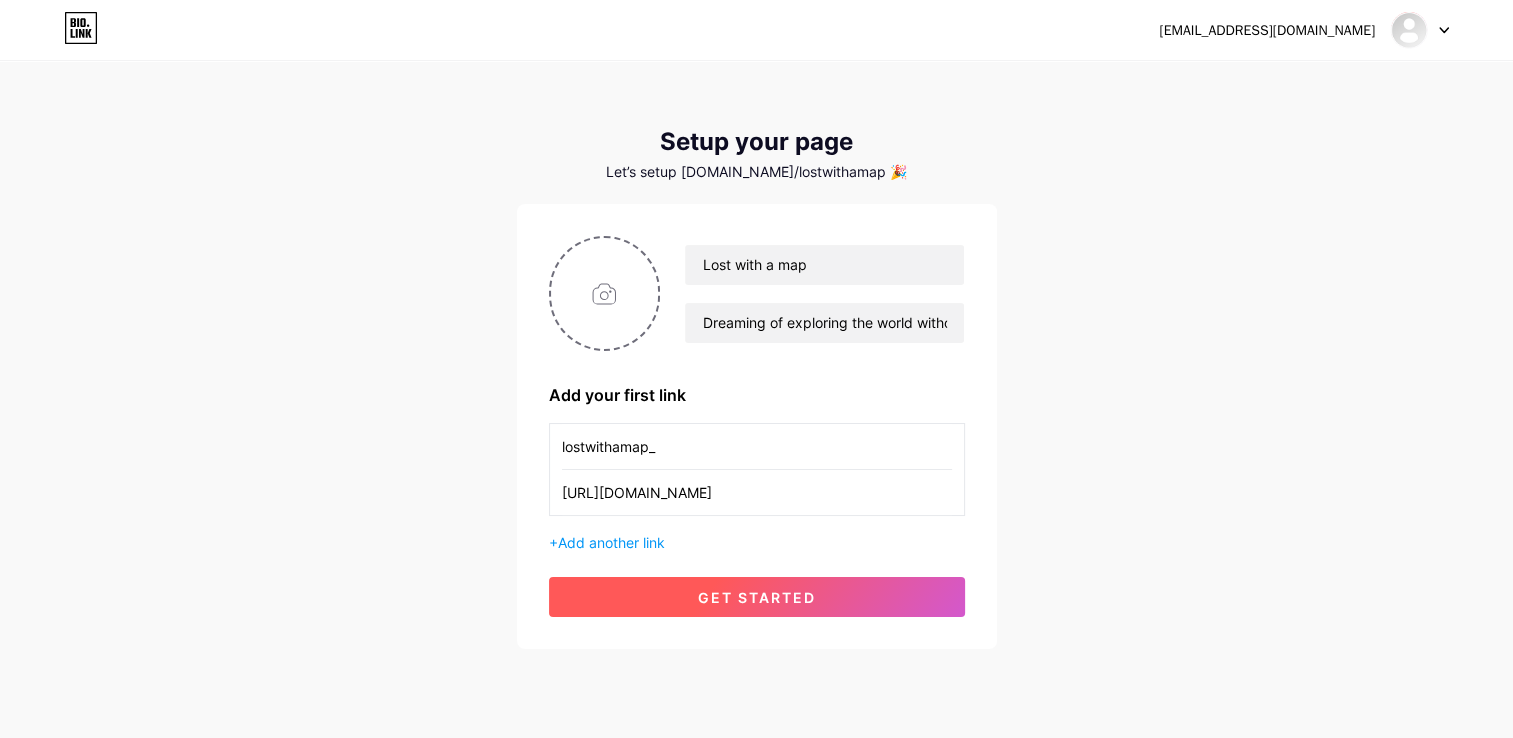 type on "[URL][DOMAIN_NAME]" 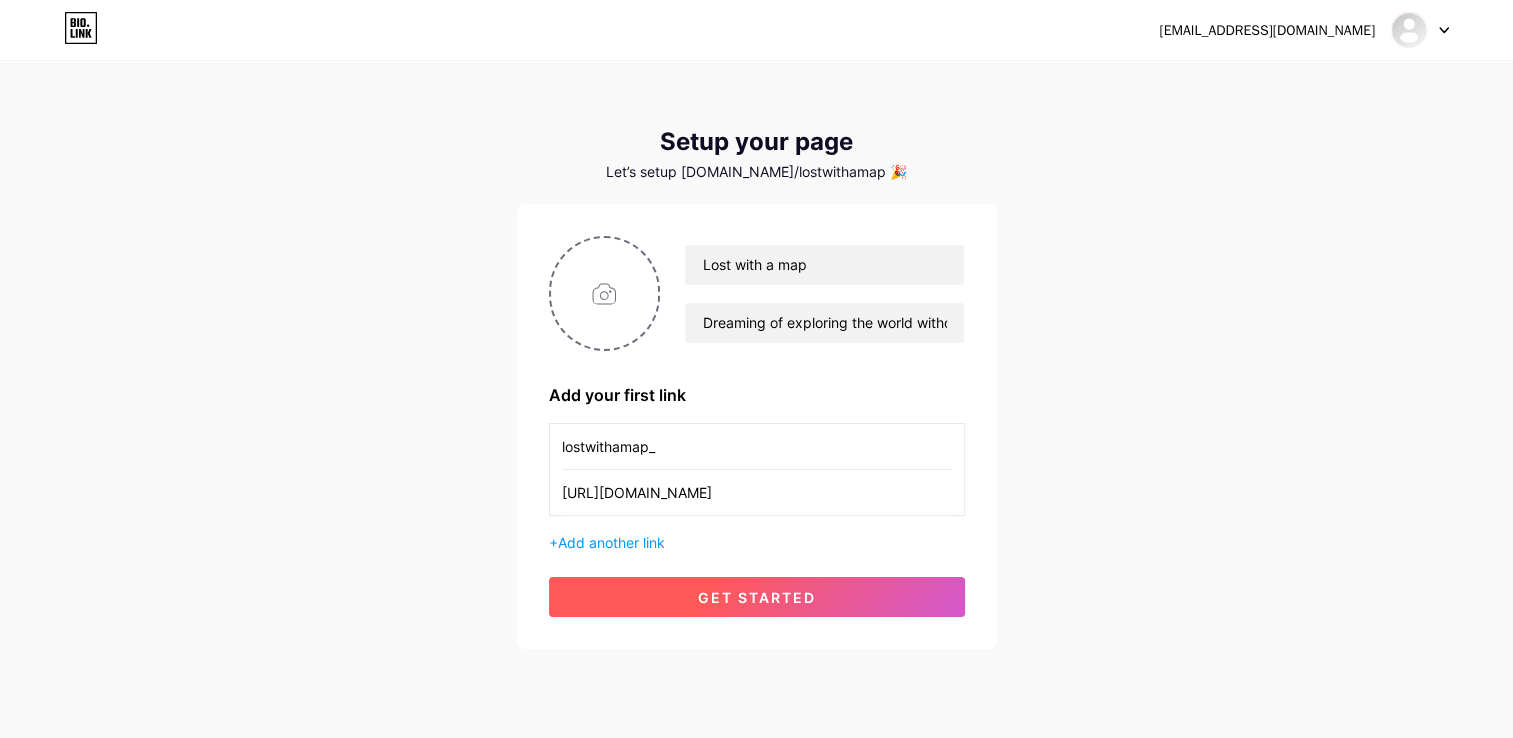 click on "get started" at bounding box center [757, 597] 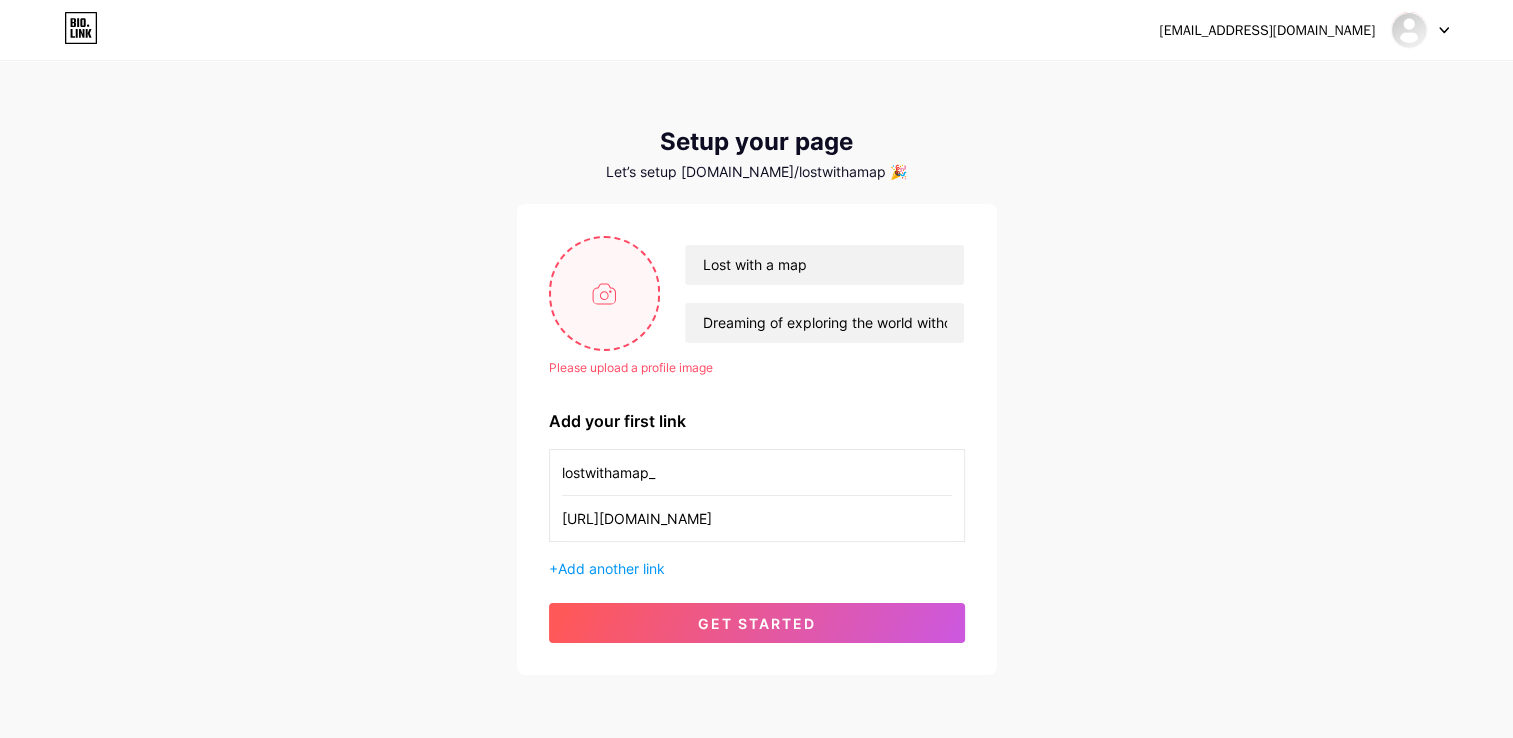 click at bounding box center (605, 293) 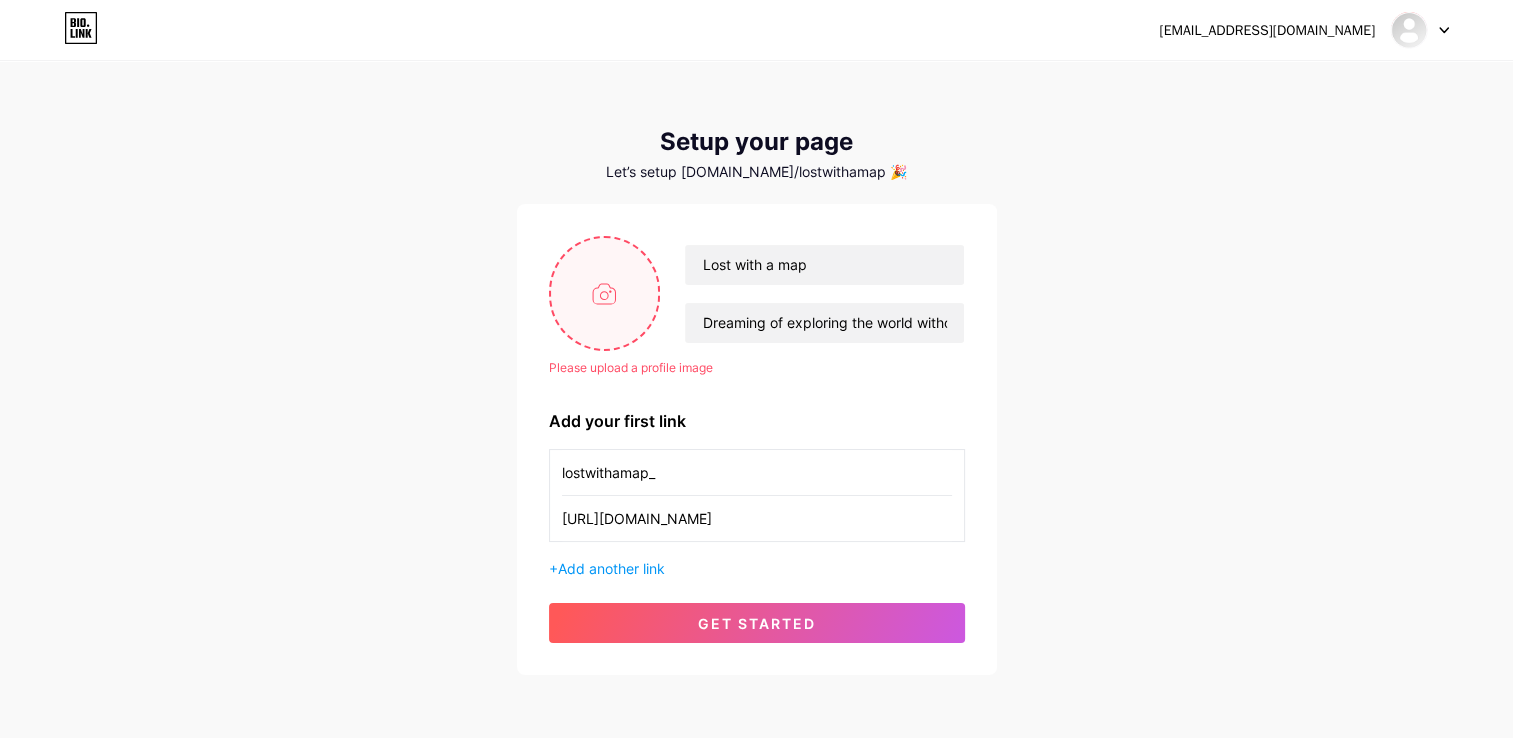 type on "C:\fakepath\Cream and Brown Travel Company Logo.png" 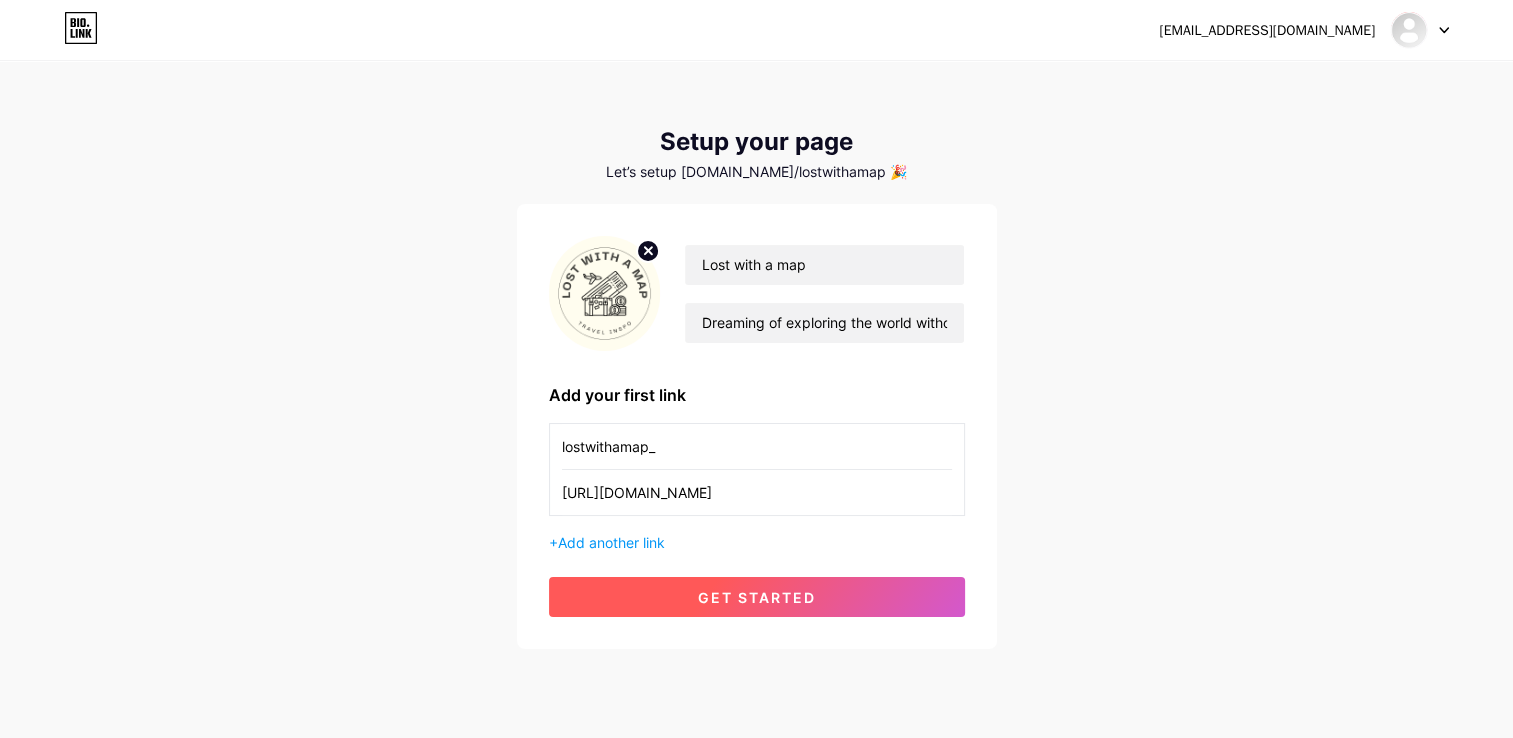 click on "get started" at bounding box center (757, 597) 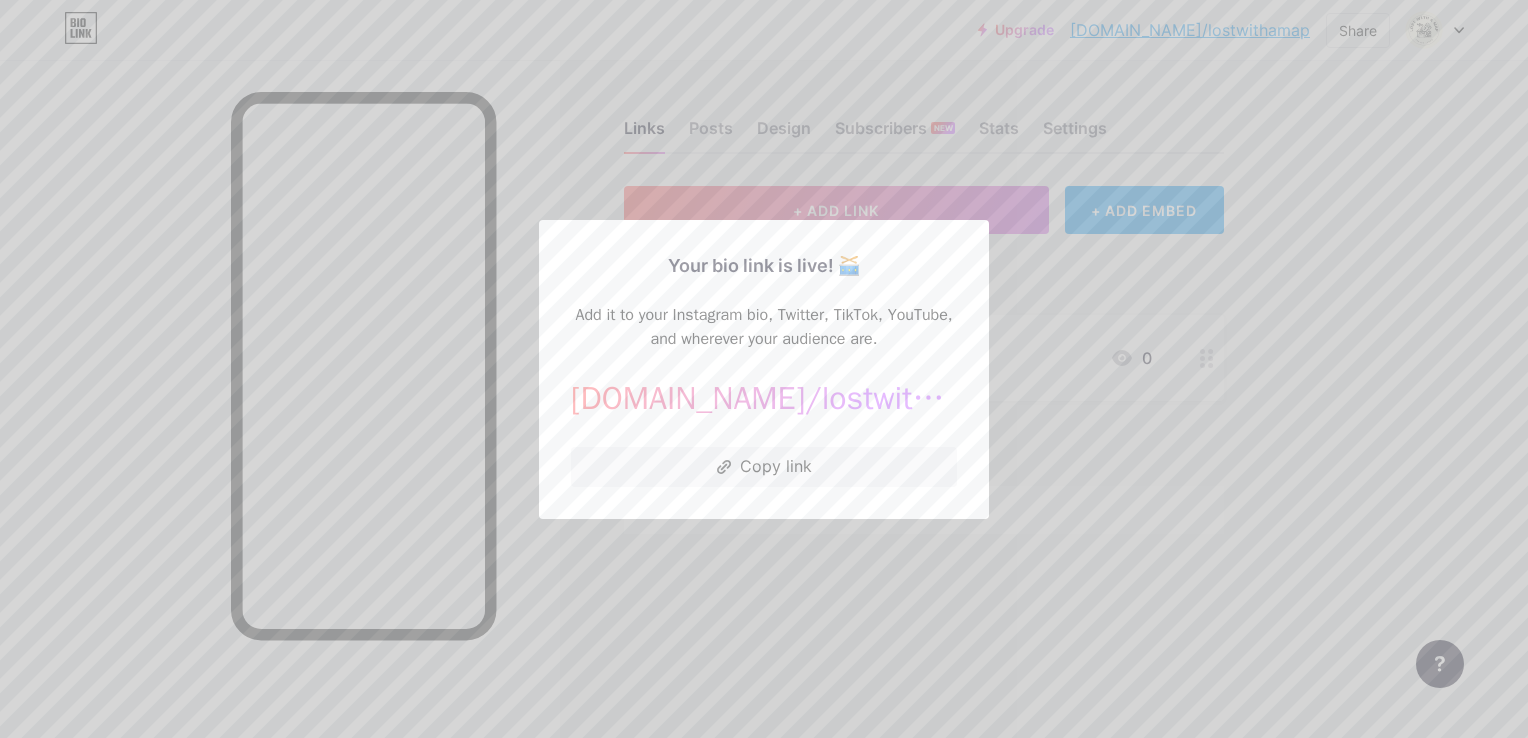 click at bounding box center (764, 369) 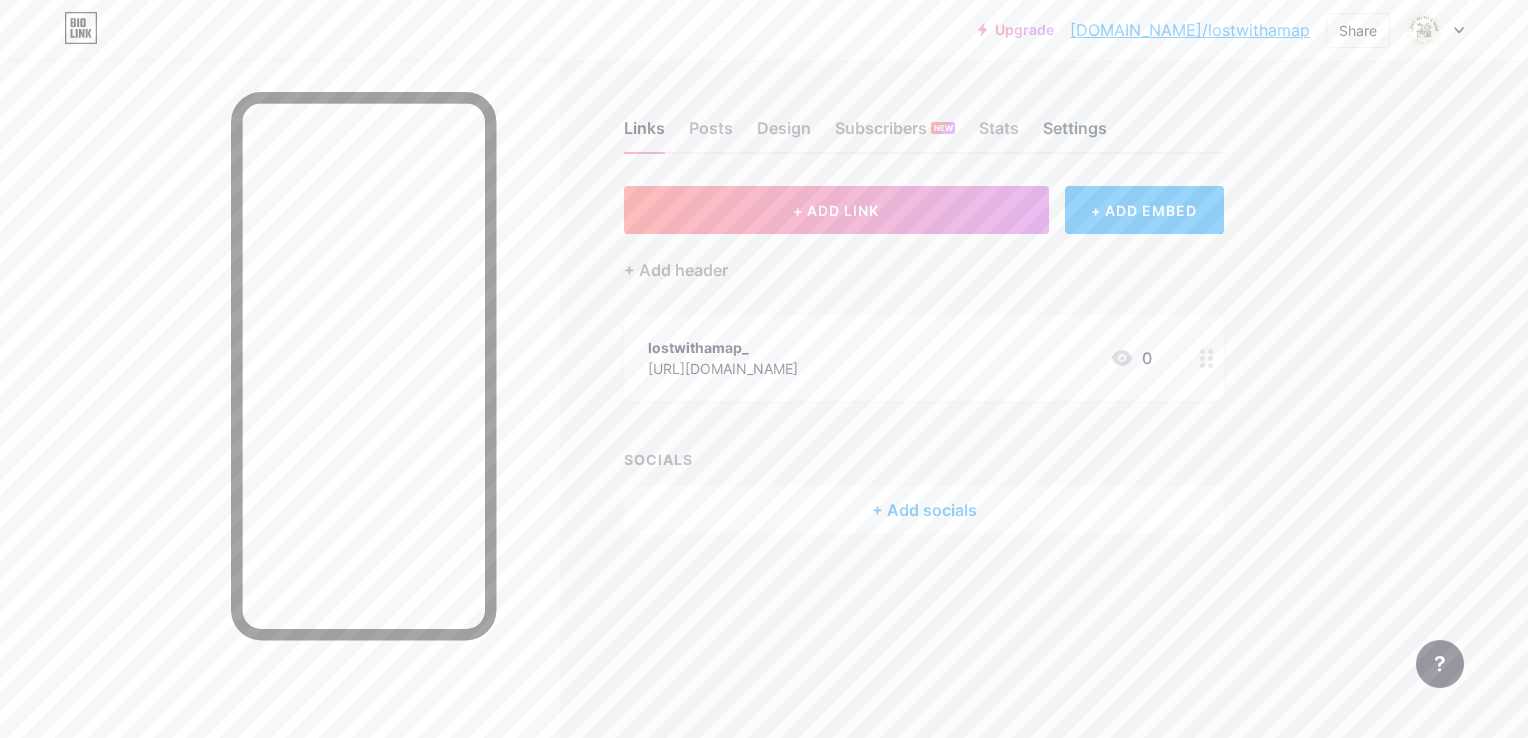 click on "Settings" at bounding box center [1075, 134] 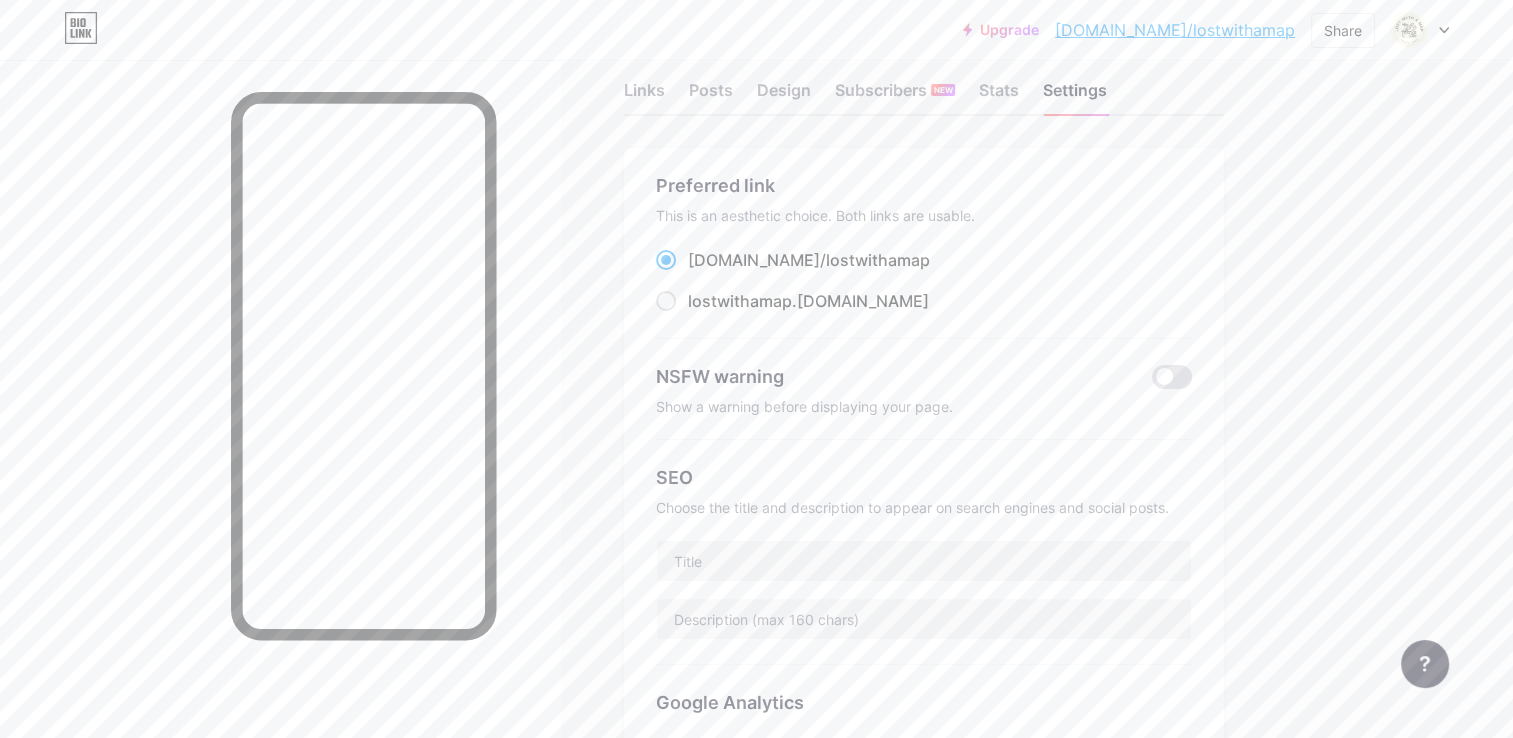scroll, scrollTop: 0, scrollLeft: 0, axis: both 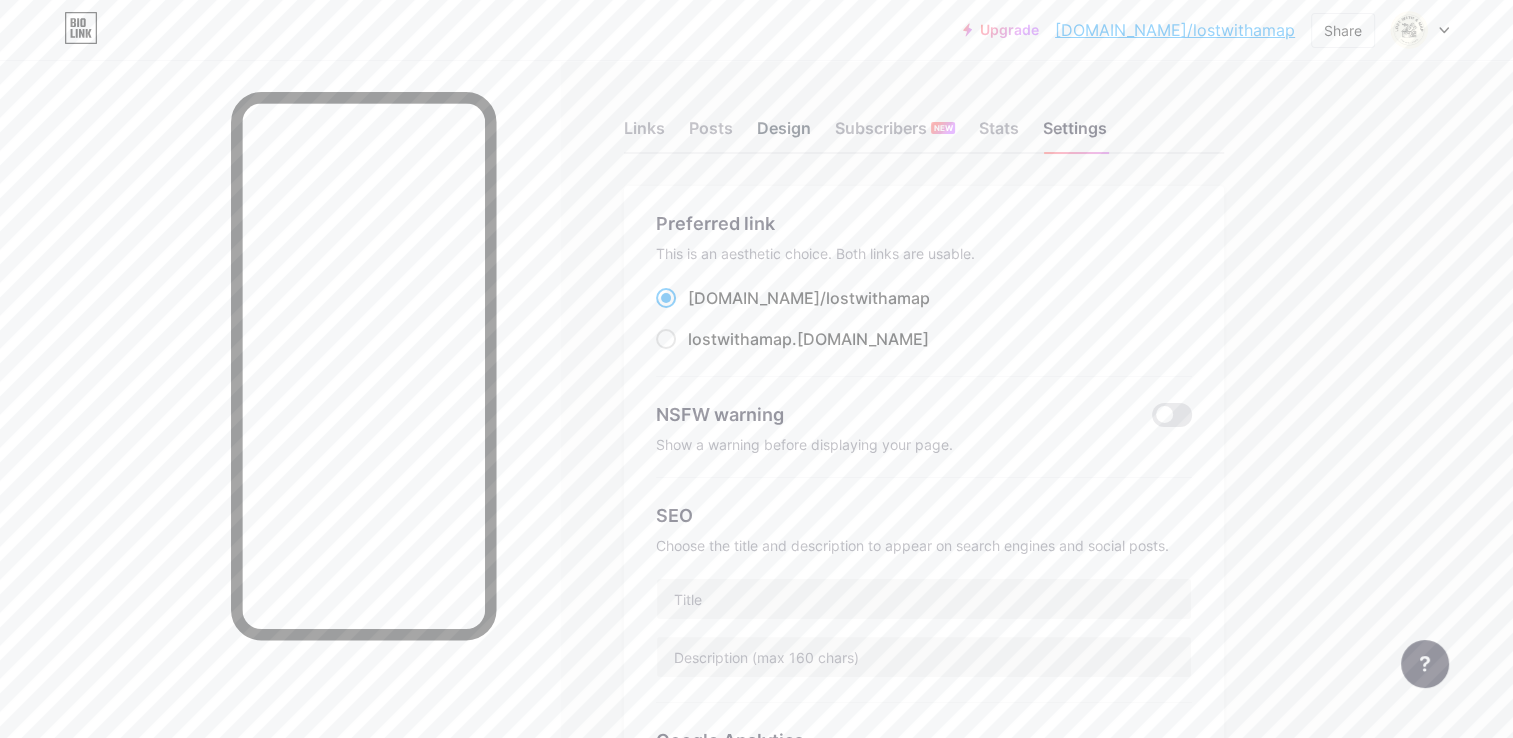 click on "Design" at bounding box center (784, 134) 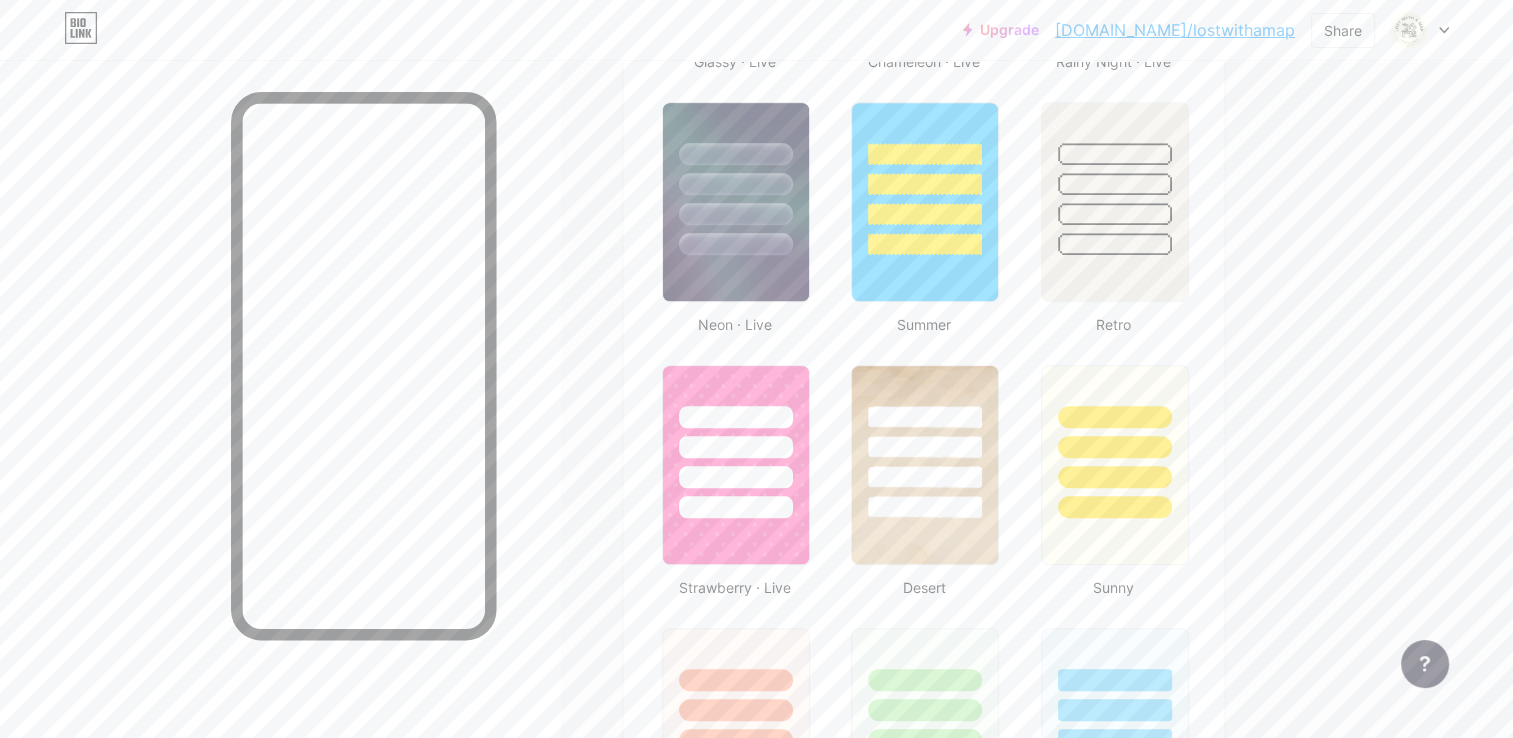 scroll, scrollTop: 1251, scrollLeft: 0, axis: vertical 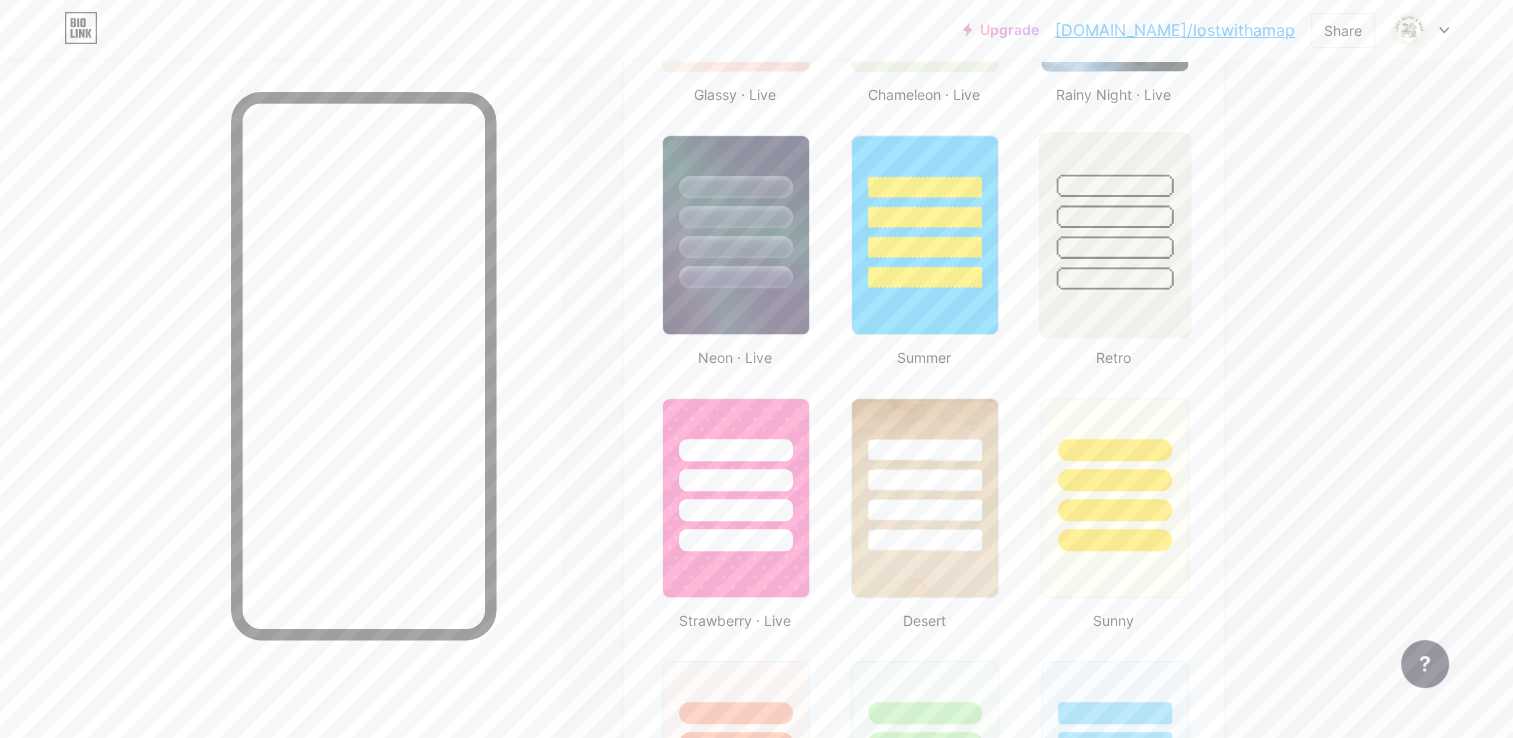 click at bounding box center (1114, 247) 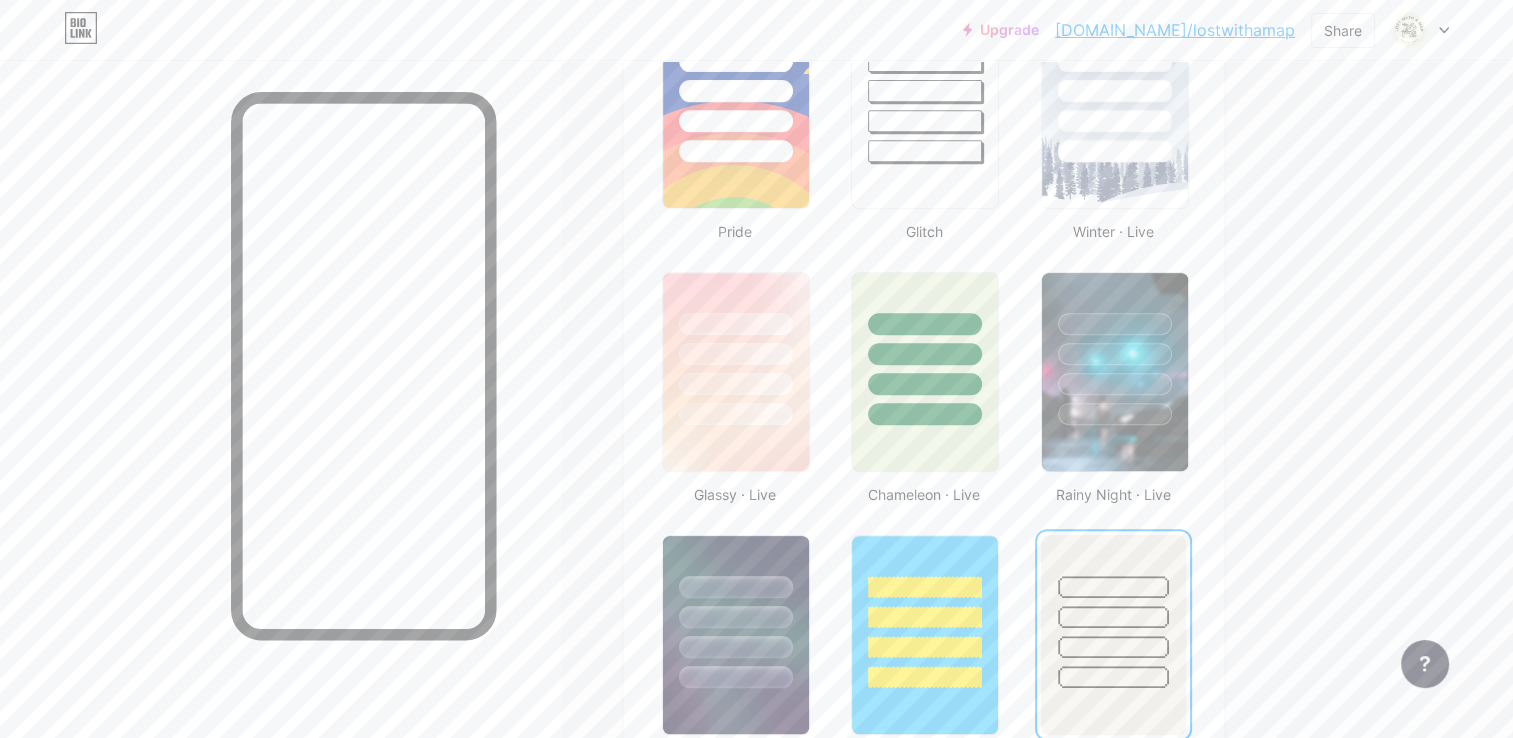 scroll, scrollTop: 751, scrollLeft: 0, axis: vertical 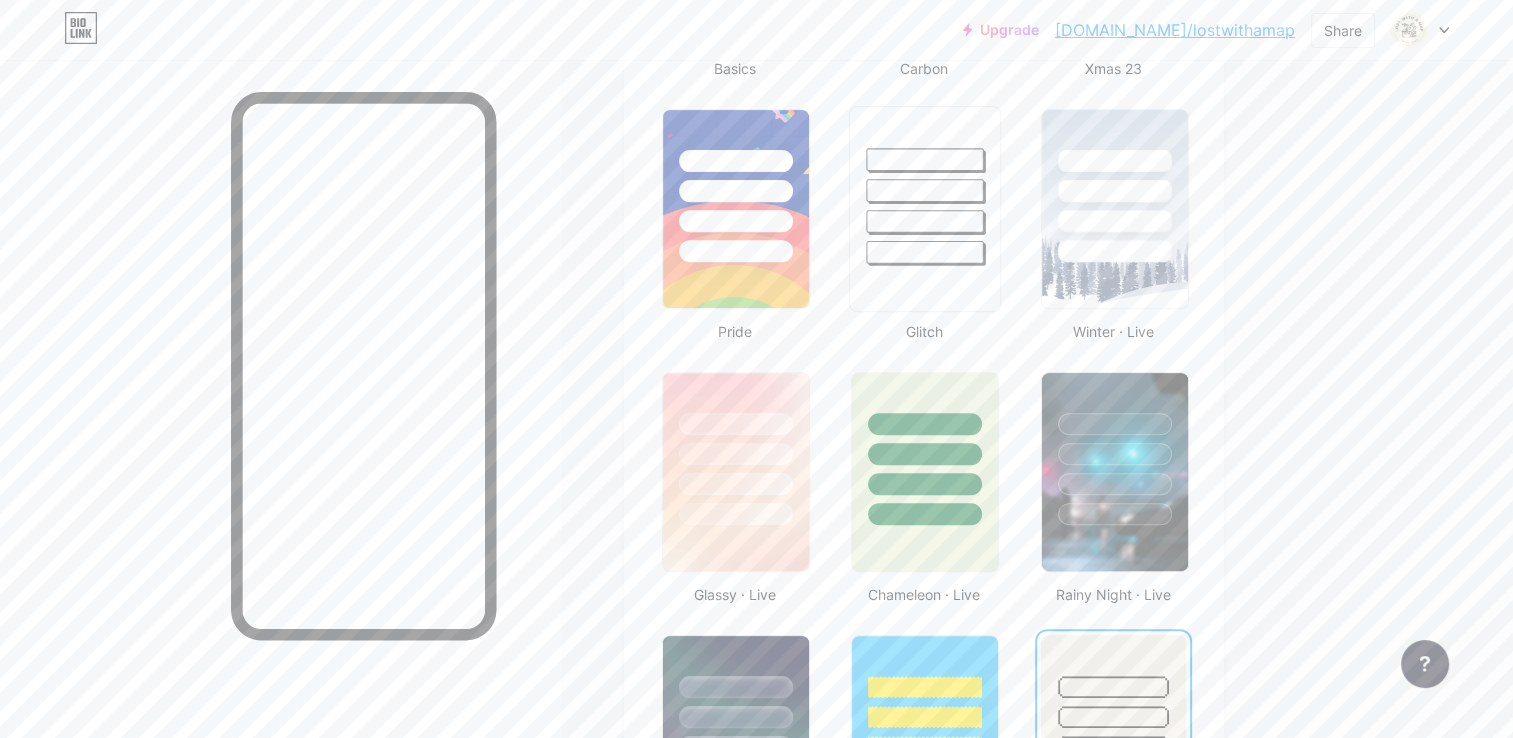 click at bounding box center [925, 190] 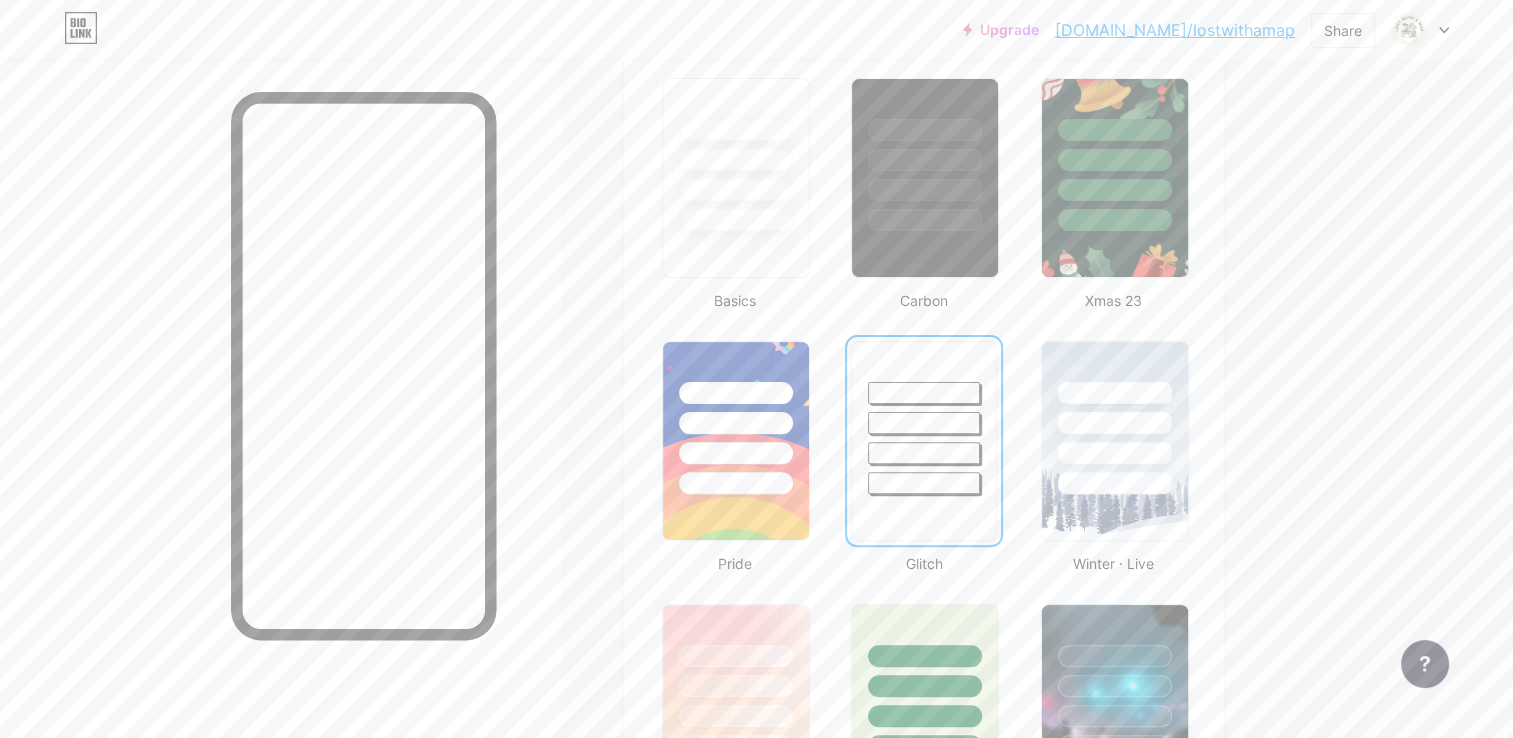 scroll, scrollTop: 251, scrollLeft: 0, axis: vertical 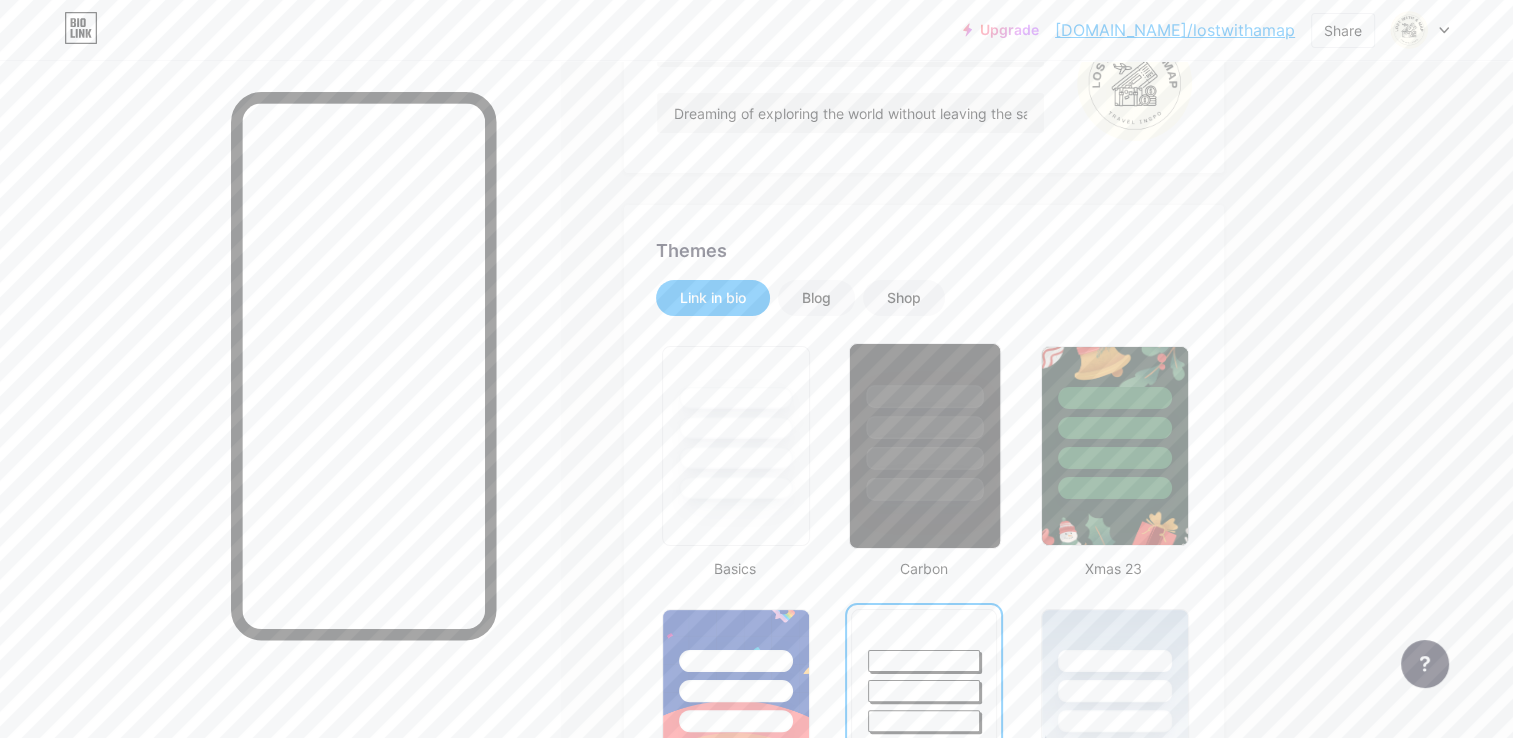click at bounding box center (925, 458) 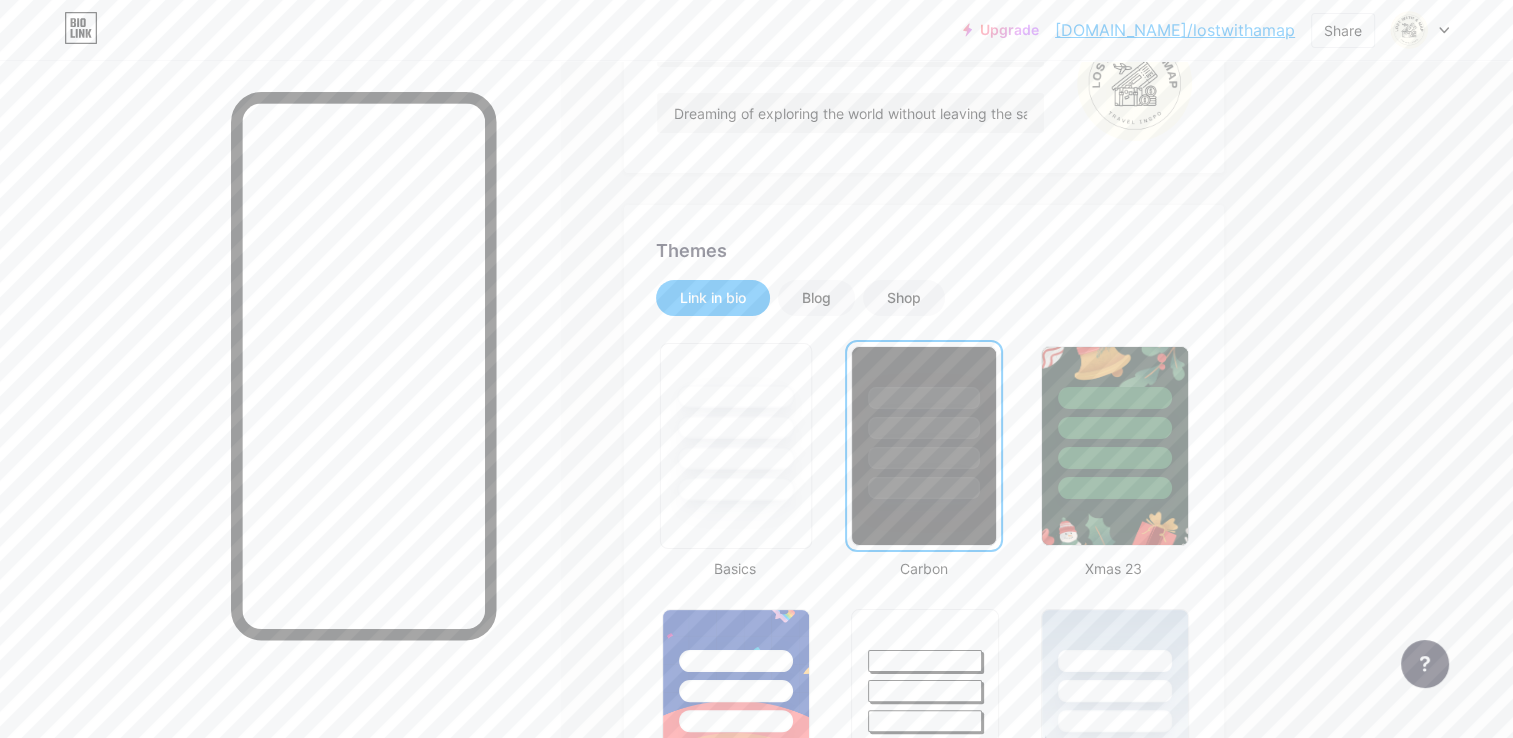 click at bounding box center (736, 422) 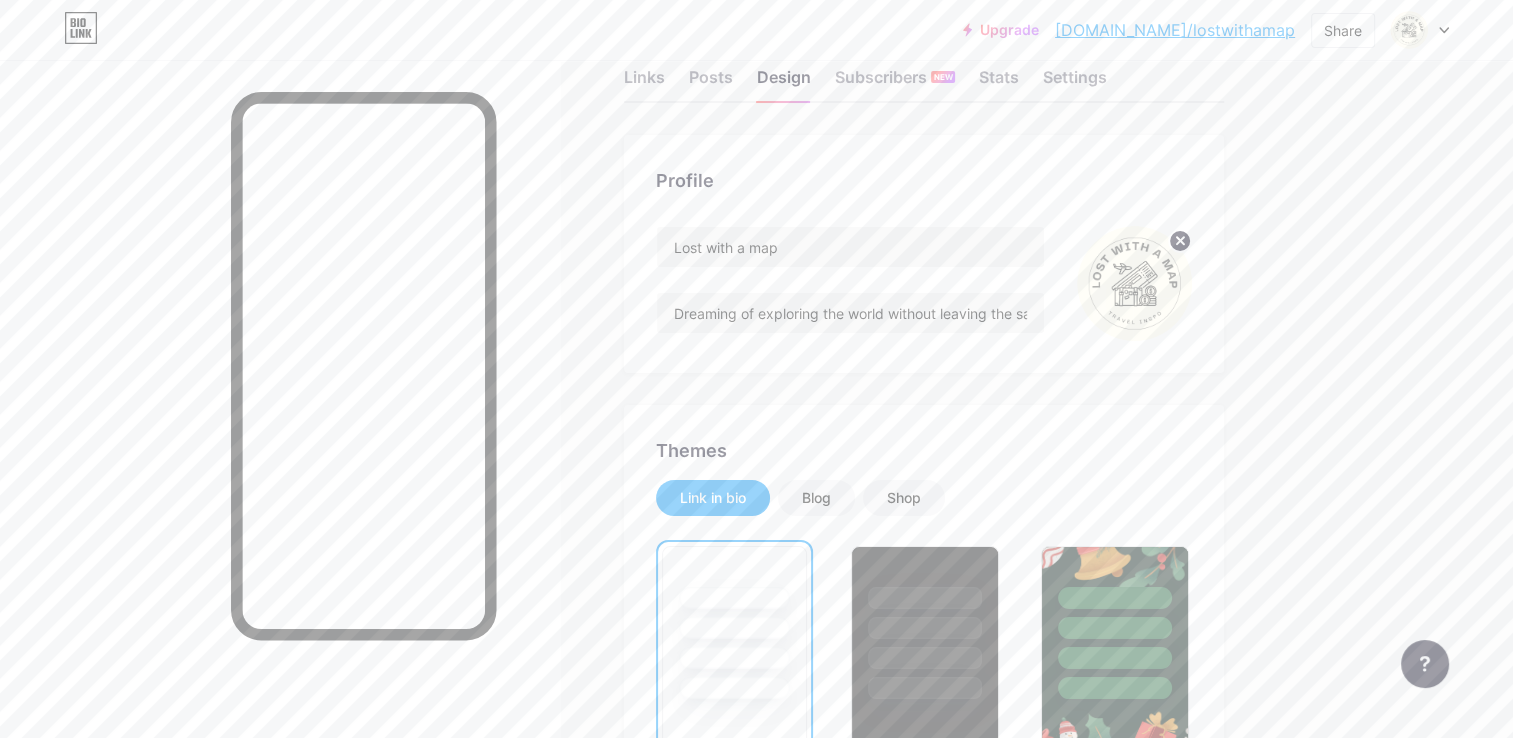 scroll, scrollTop: 0, scrollLeft: 0, axis: both 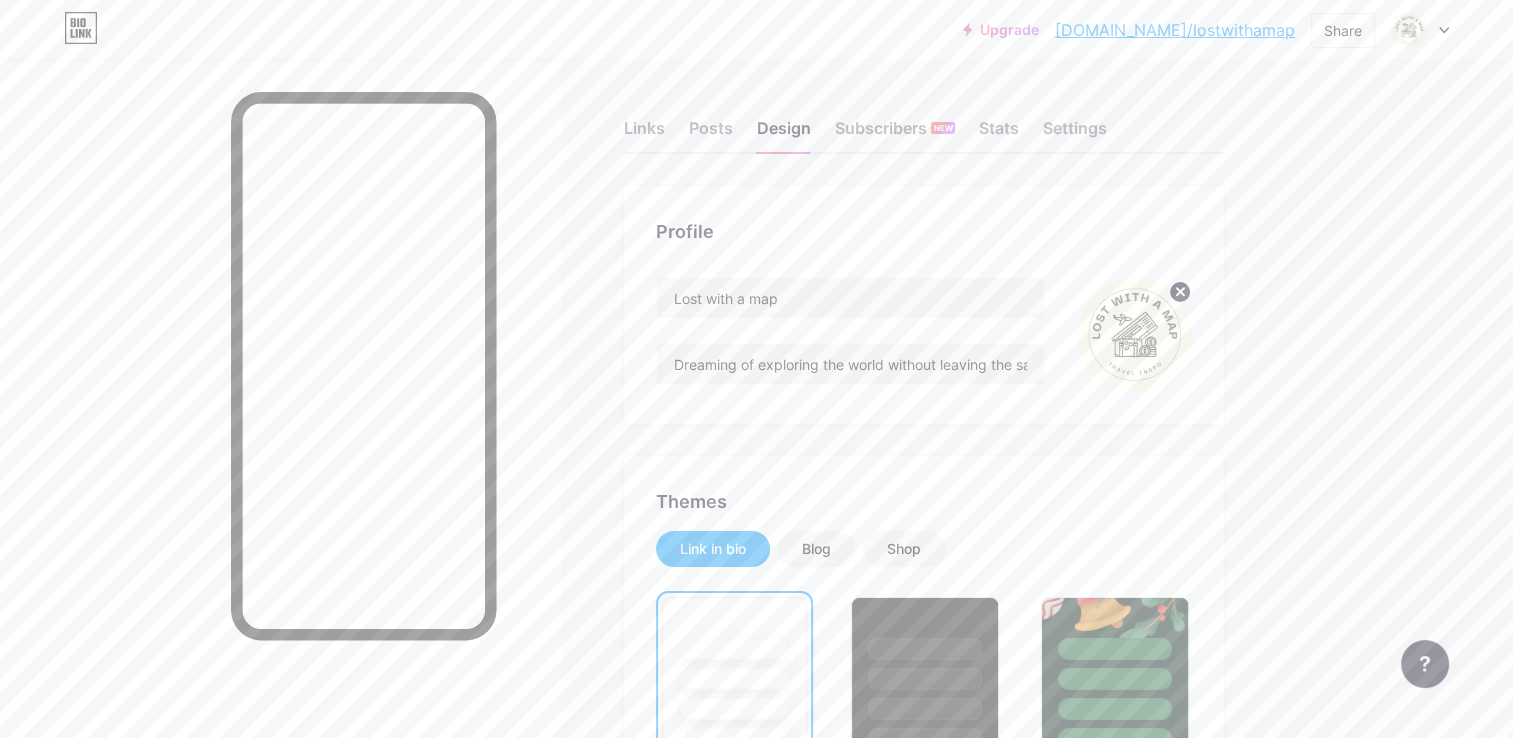 click on "Upgrade   [DOMAIN_NAME]/lostwi...   [DOMAIN_NAME]/lostwithamap   Share               Switch accounts     Lost with a map   [DOMAIN_NAME]/lostwithamap       + Add a new page        Account settings   Logout" at bounding box center (756, 30) 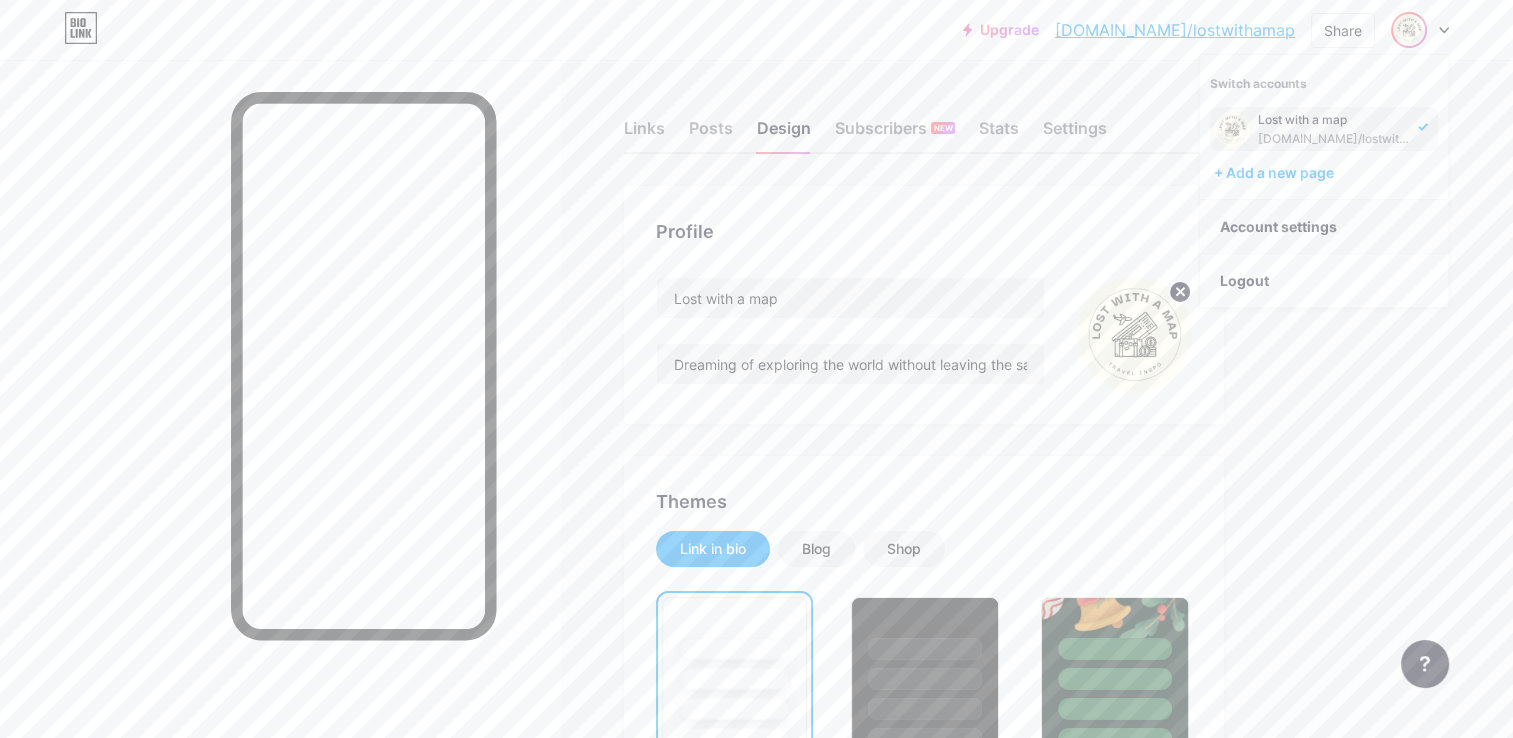 click on "Account settings" at bounding box center (1324, 227) 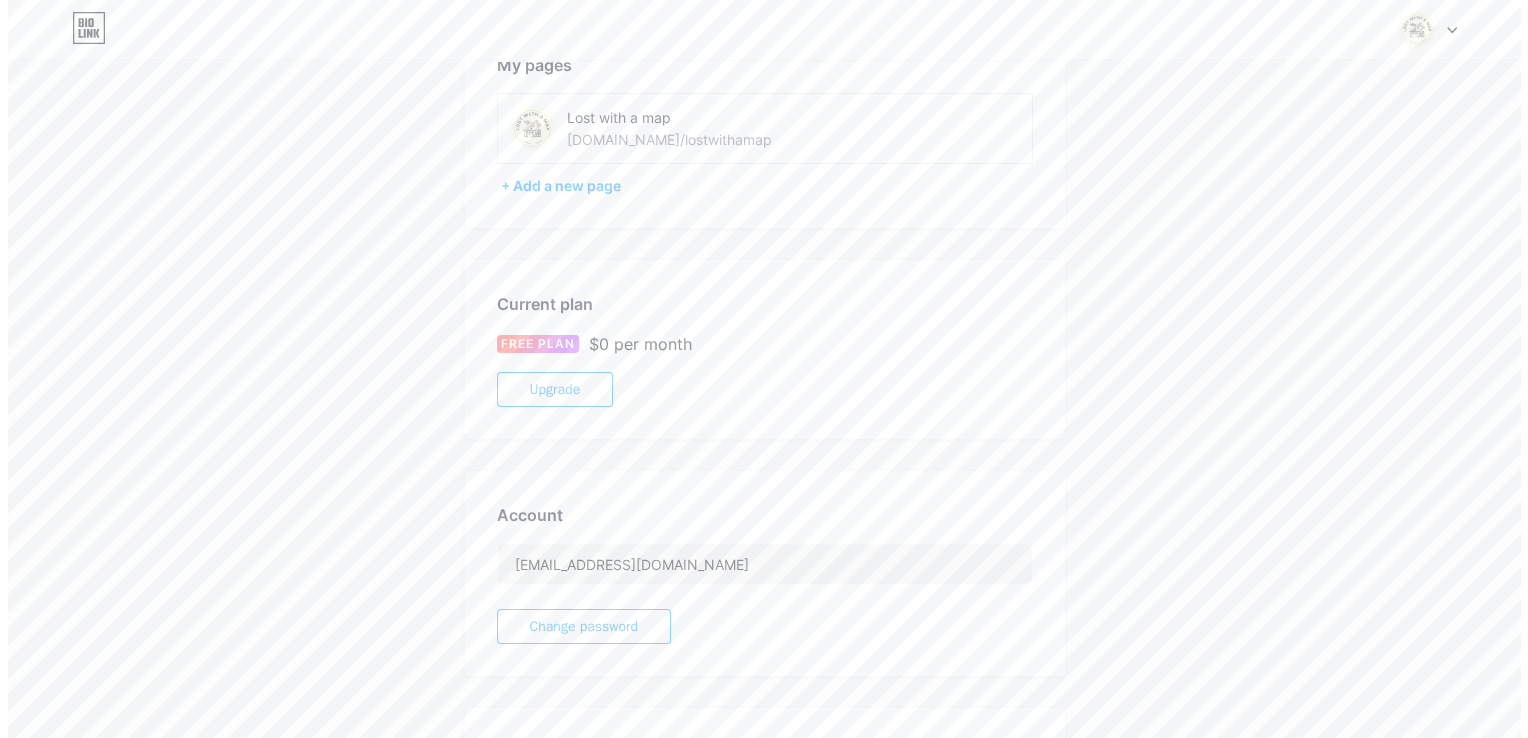 scroll, scrollTop: 0, scrollLeft: 0, axis: both 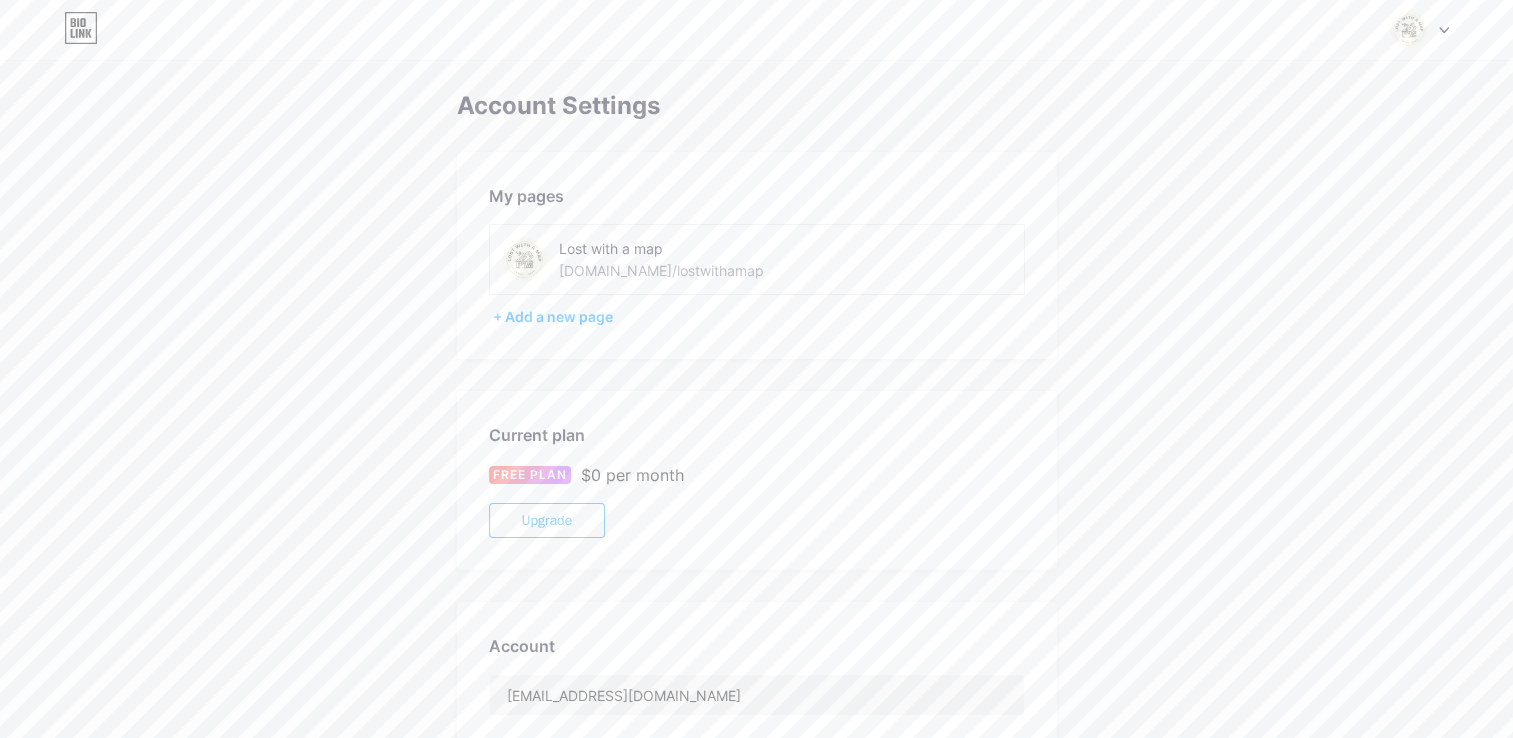 click 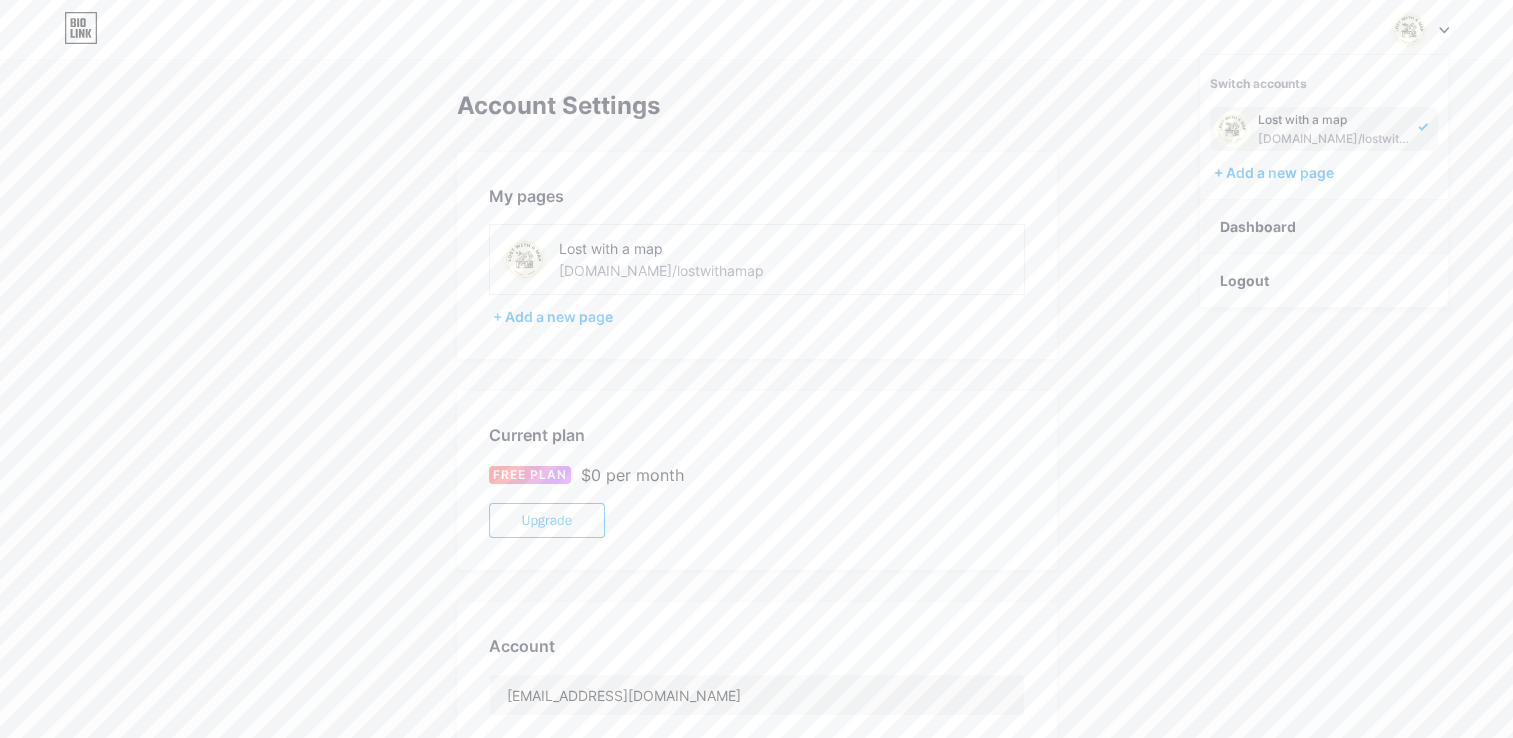 click on "Dashboard" at bounding box center [1324, 227] 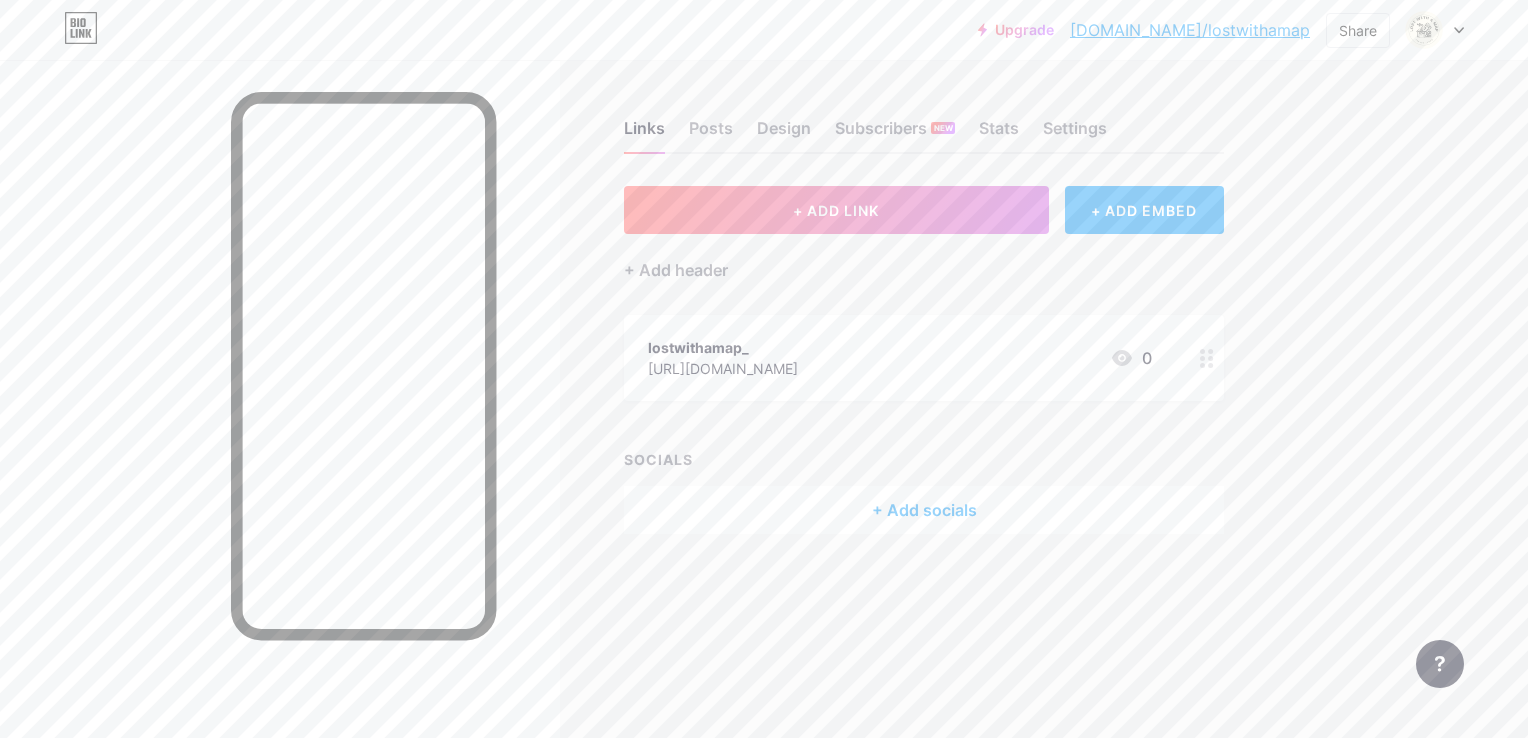 click on "[DOMAIN_NAME]/lostwithamap" at bounding box center [1190, 30] 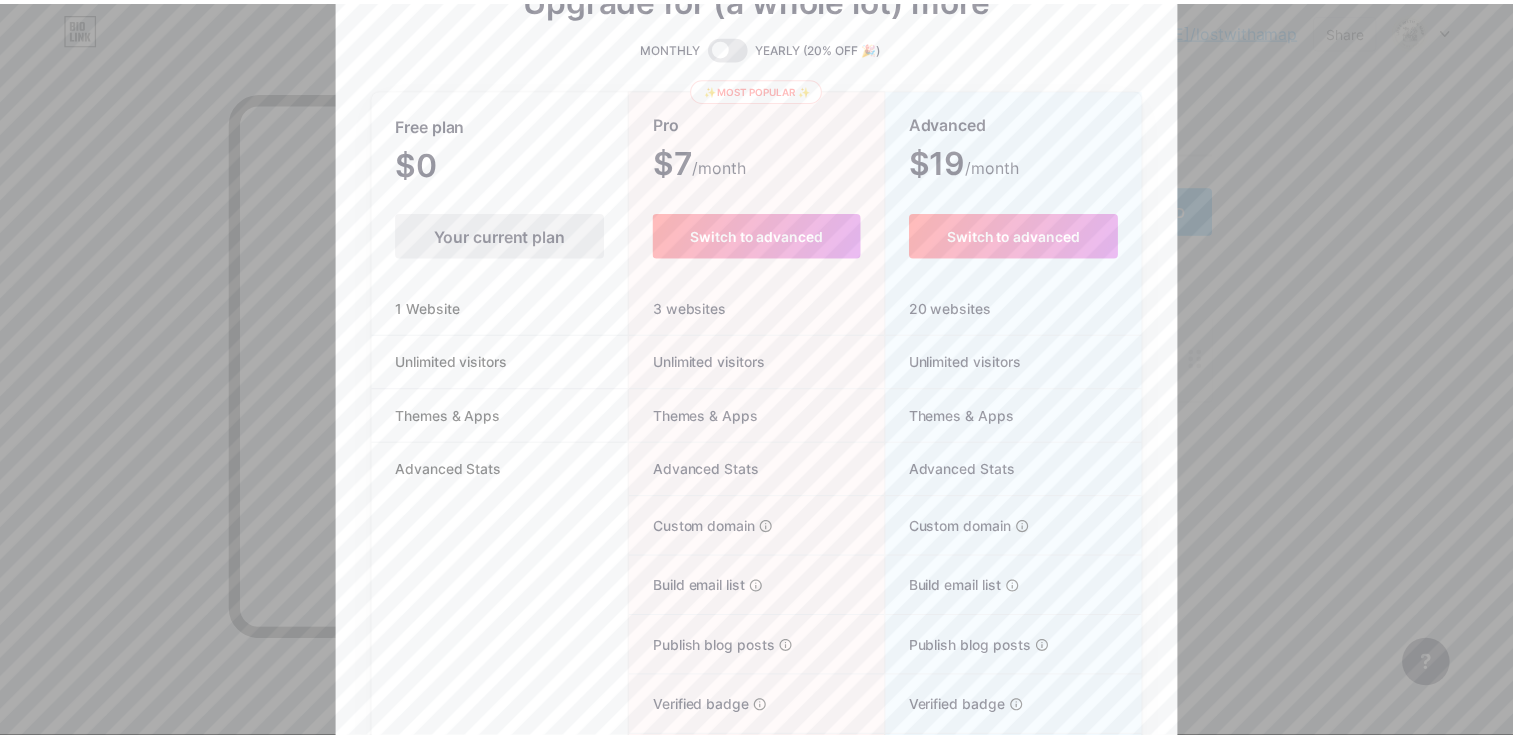 scroll, scrollTop: 0, scrollLeft: 0, axis: both 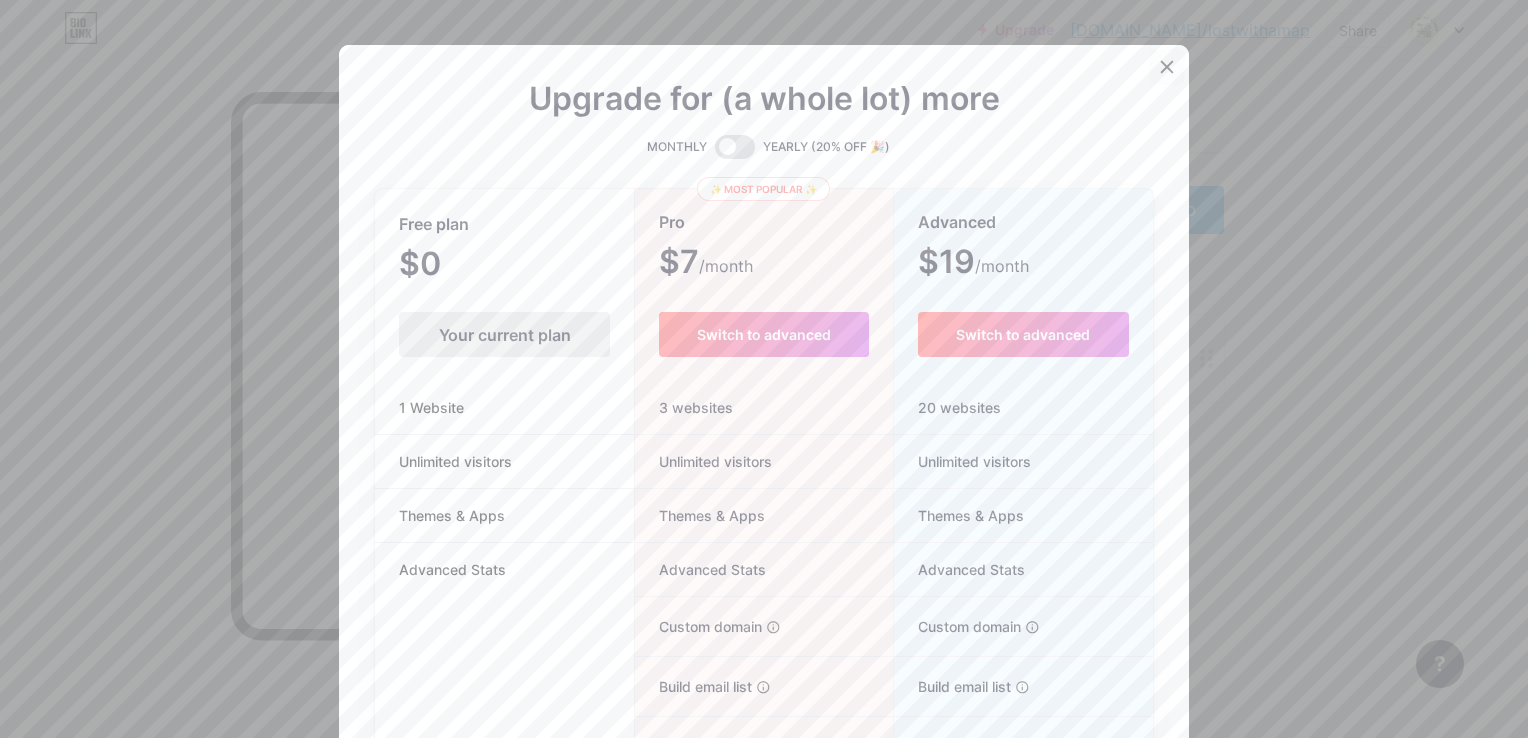click 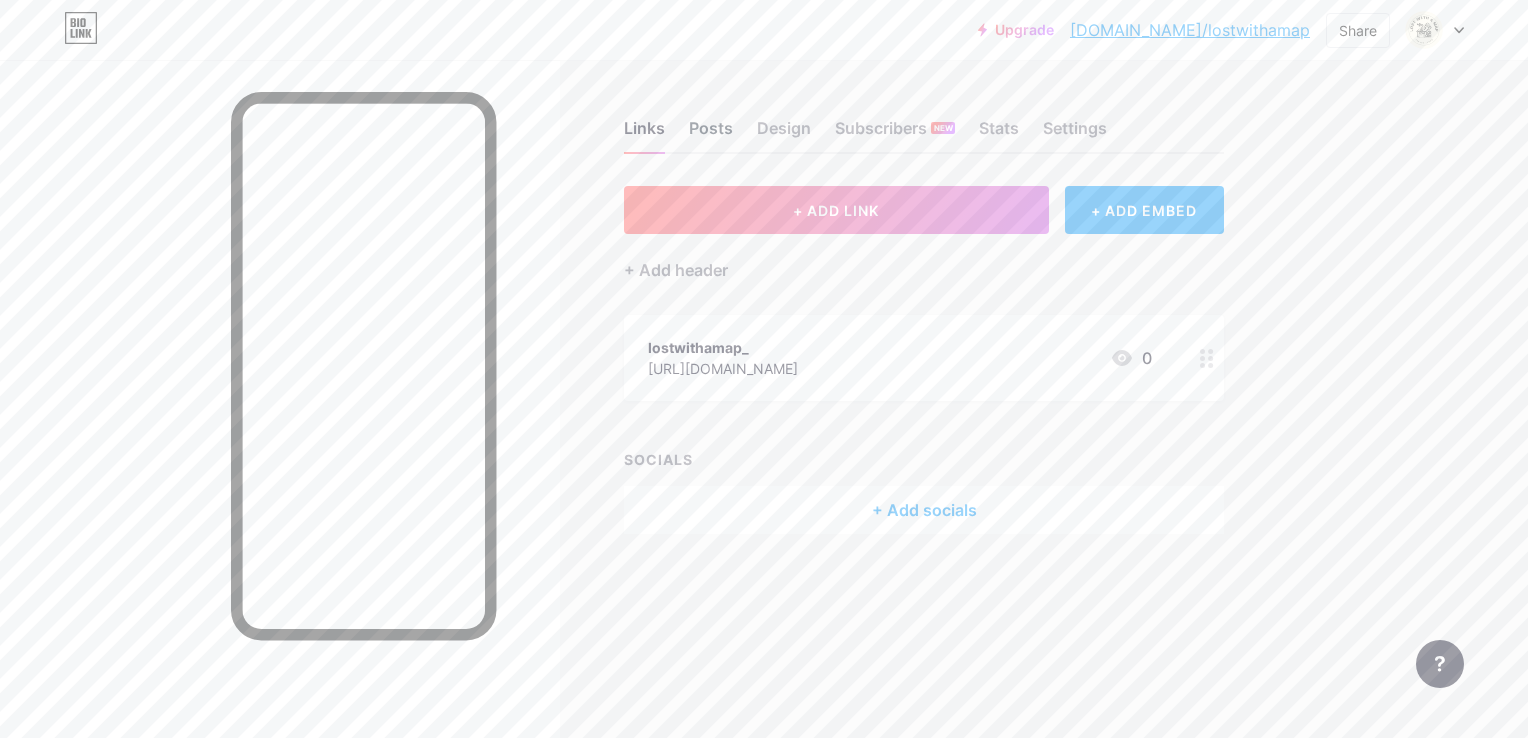 click on "Posts" at bounding box center [711, 134] 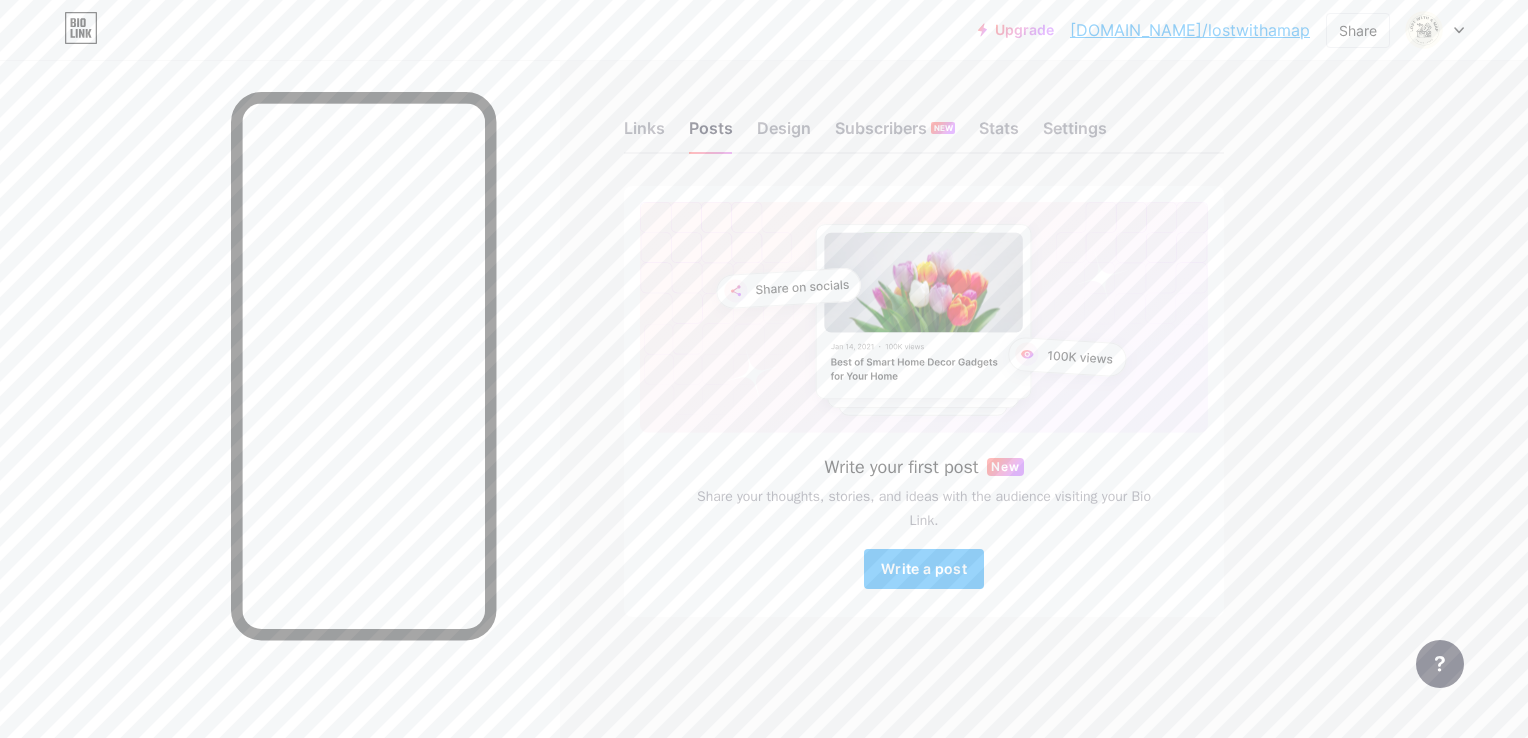 click on "Links
Posts
Design
Subscribers
NEW
Stats
Settings" at bounding box center (924, 119) 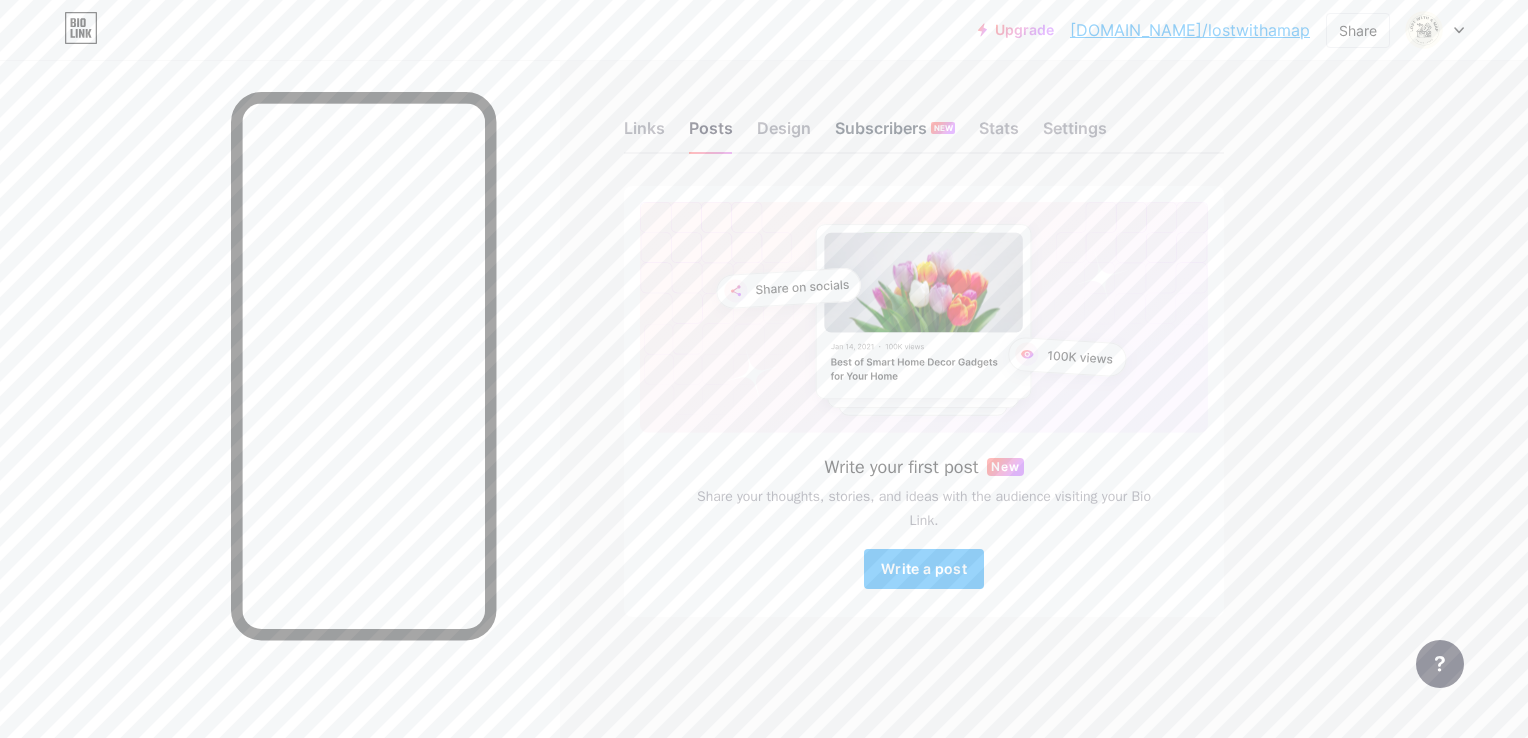 click on "Subscribers
NEW" at bounding box center [895, 134] 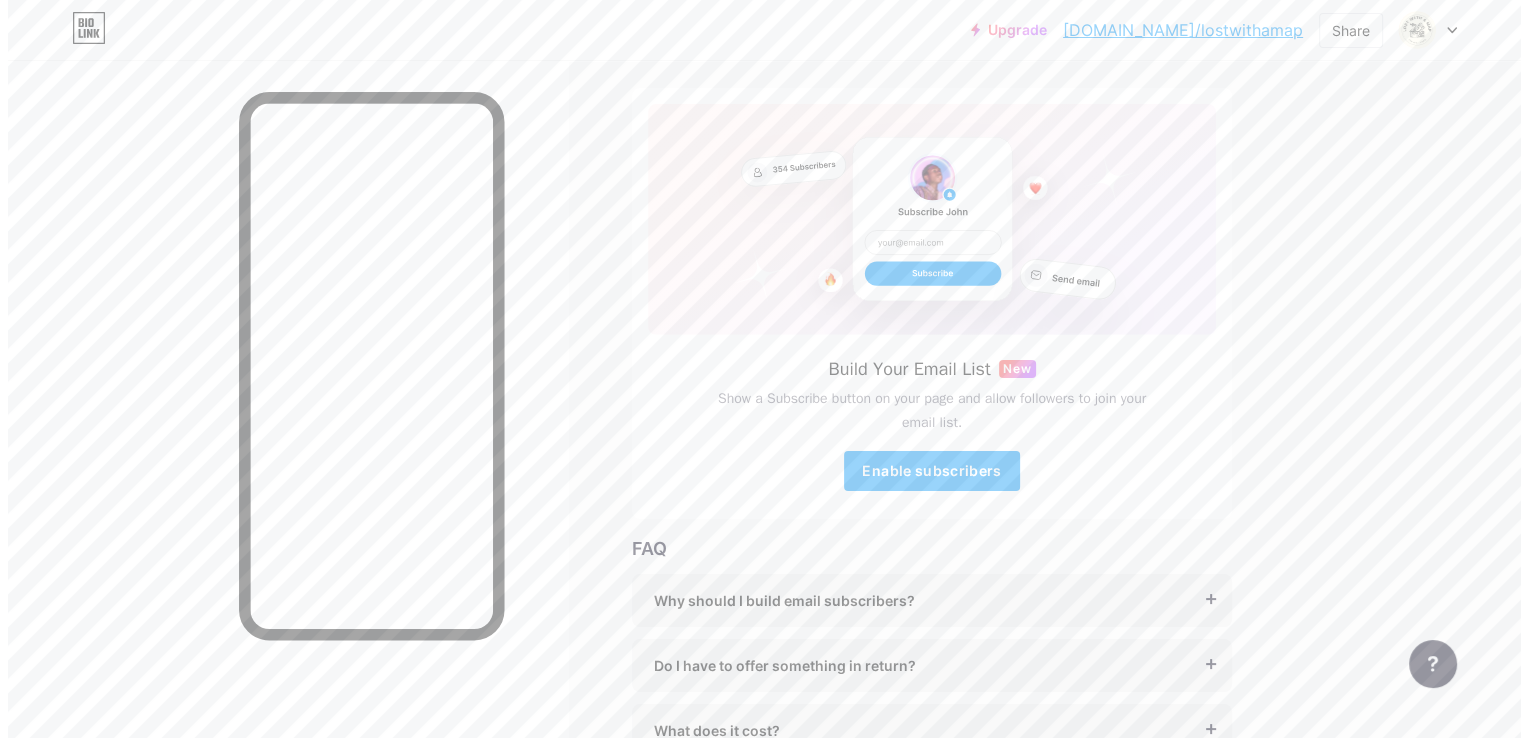 scroll, scrollTop: 0, scrollLeft: 0, axis: both 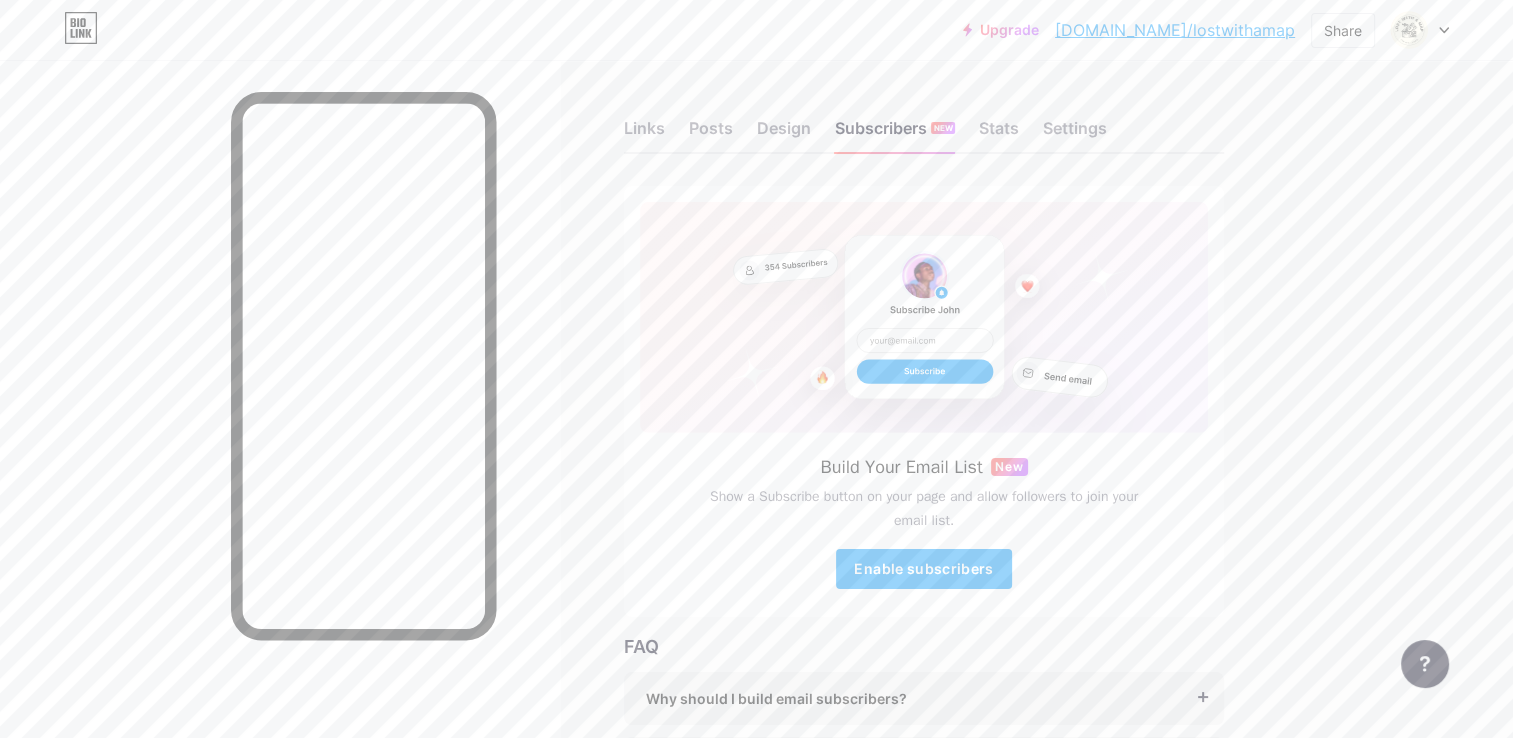click 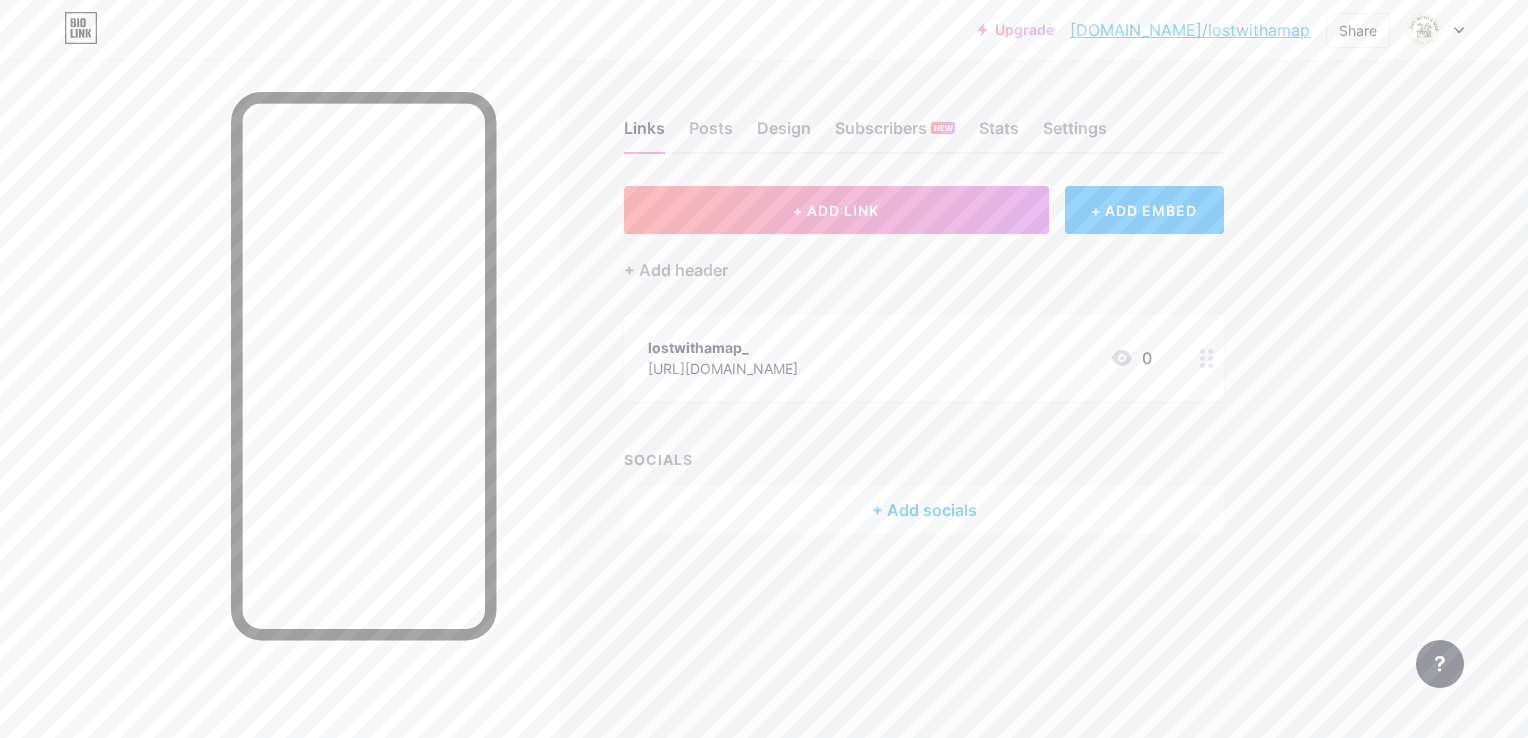 click 